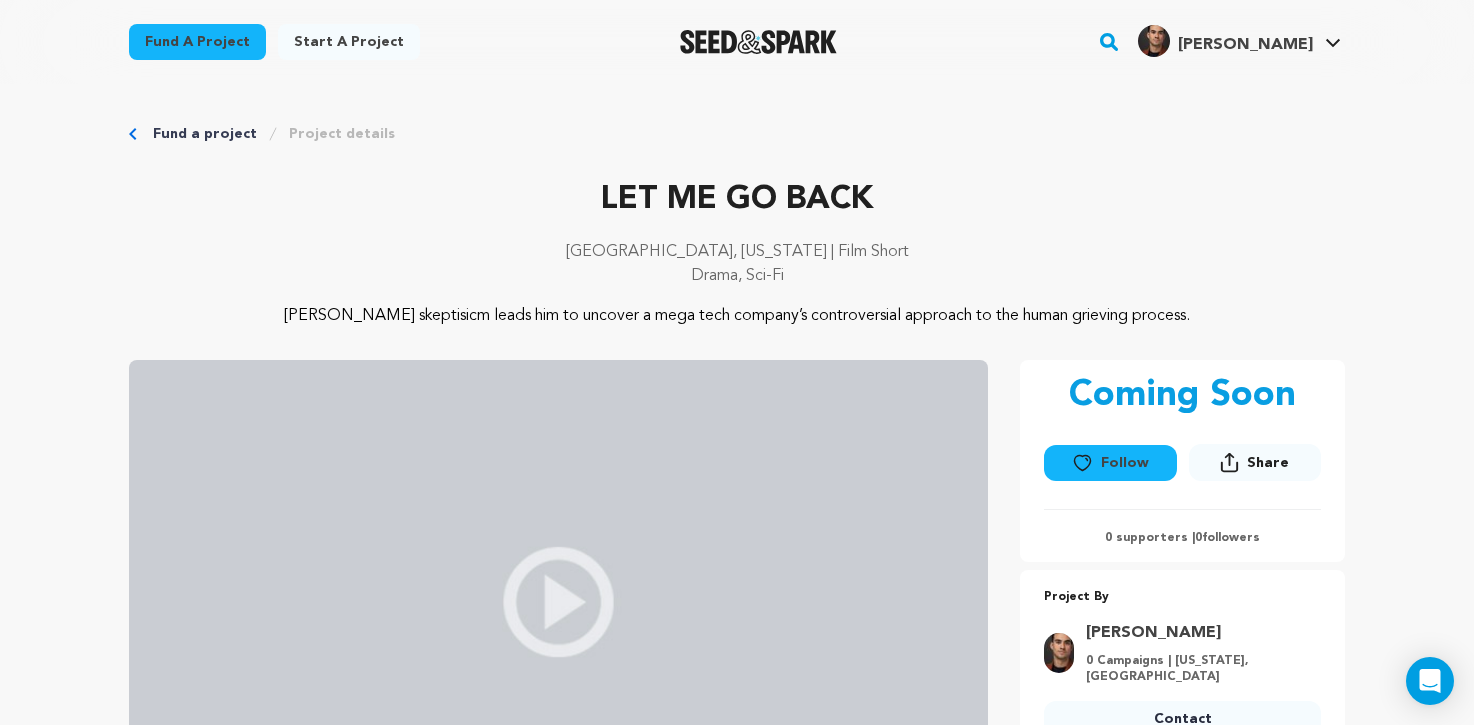 scroll, scrollTop: 1008, scrollLeft: 0, axis: vertical 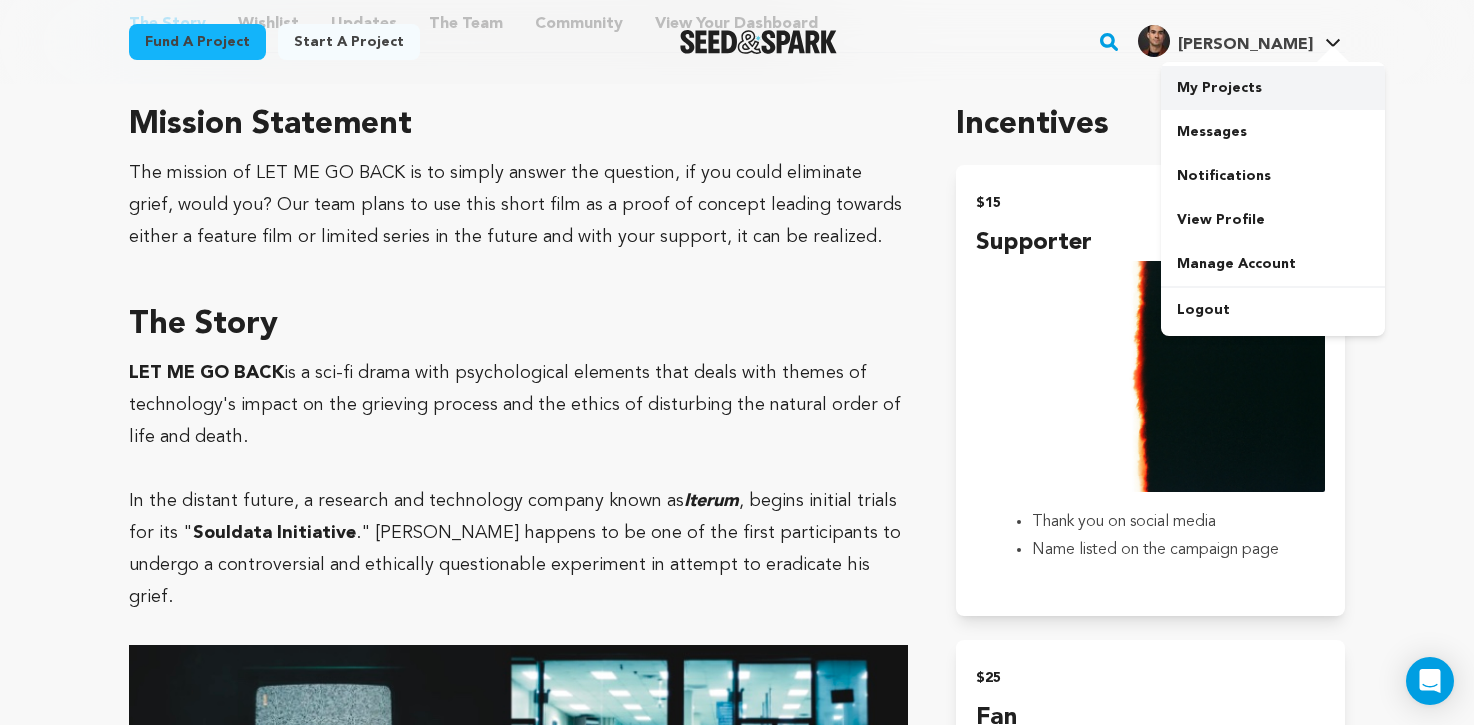 click on "My Projects" at bounding box center (1273, 88) 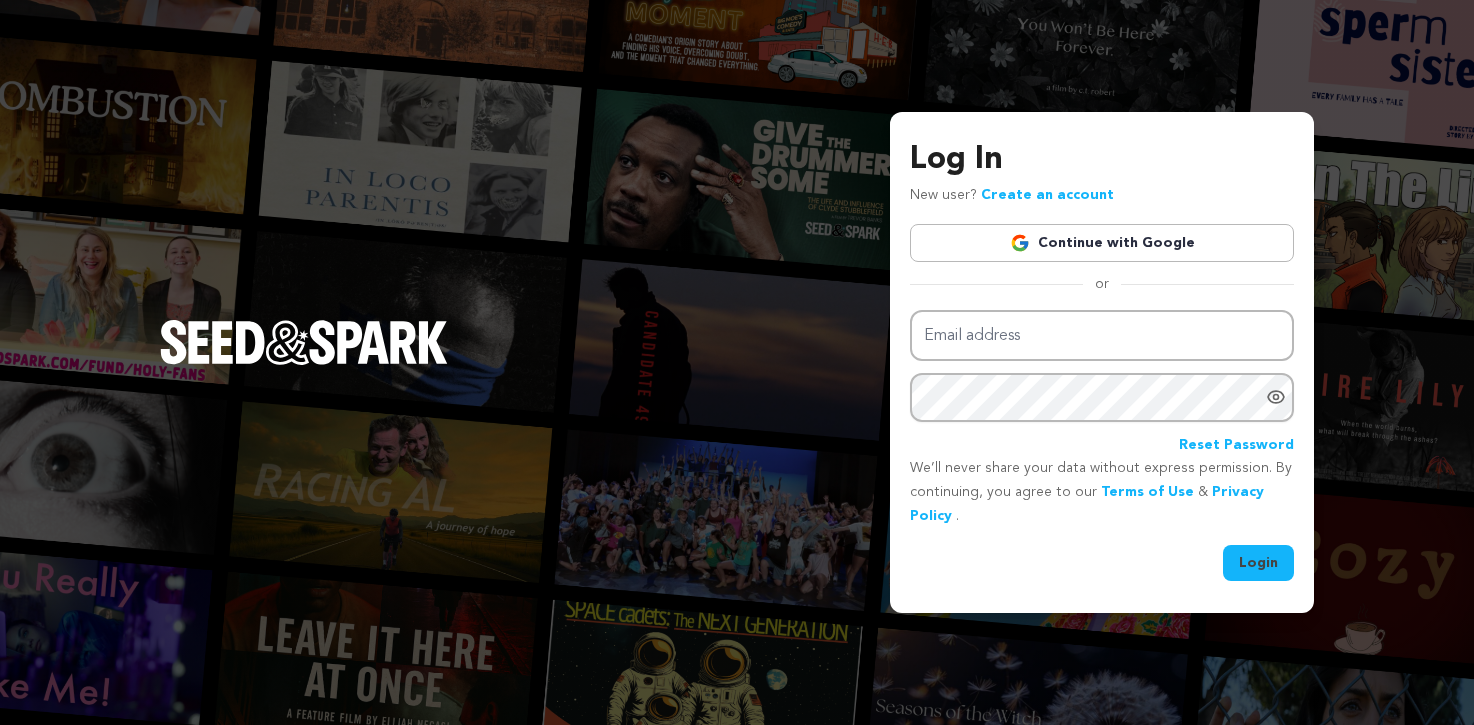 scroll, scrollTop: 0, scrollLeft: 0, axis: both 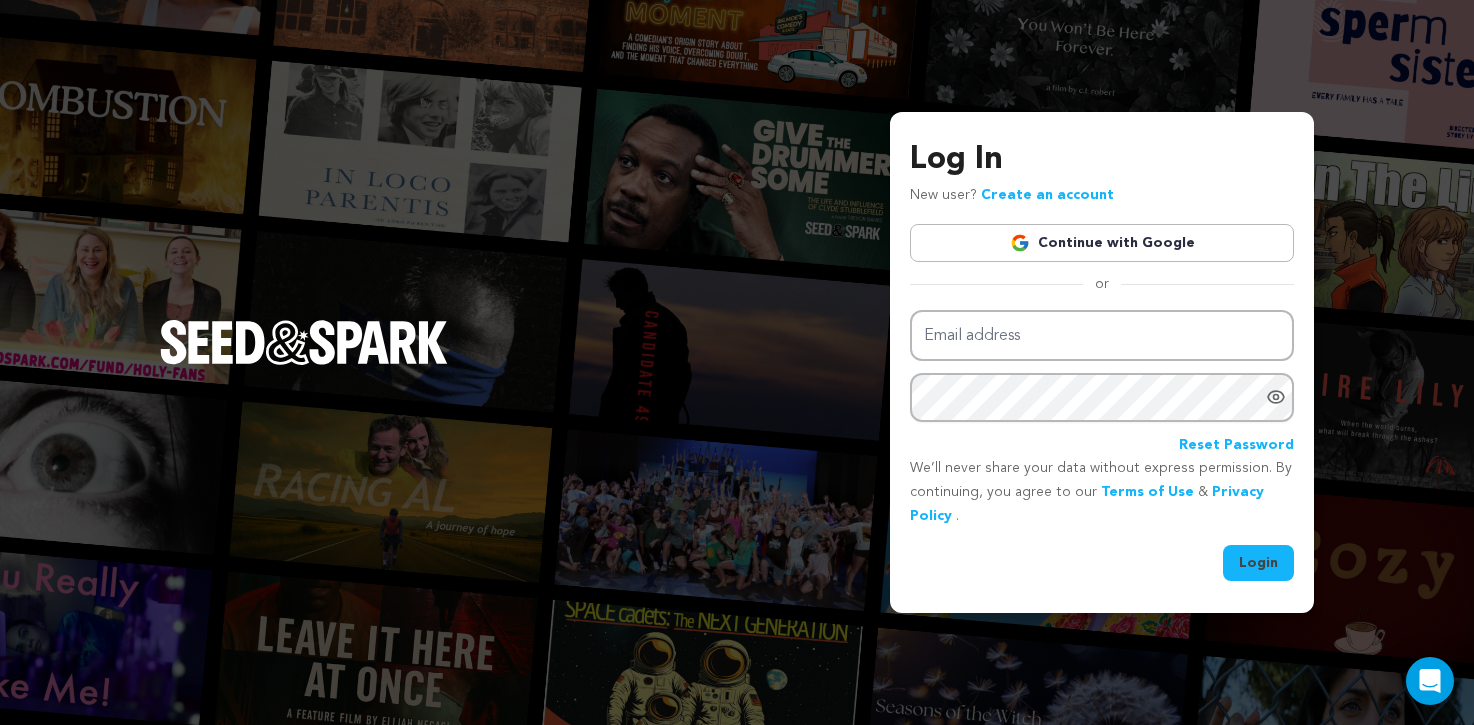 type on "giovolpe7@gmail.com" 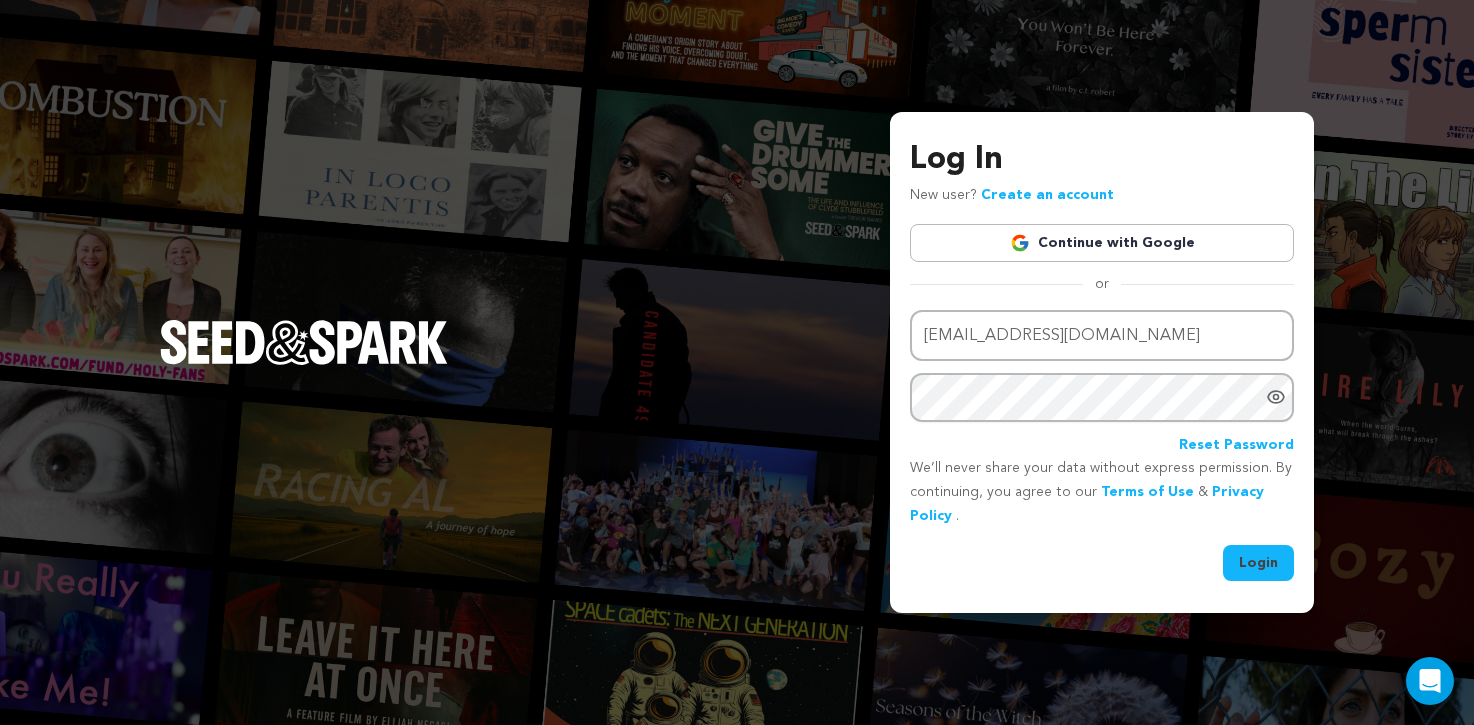click on "Login" at bounding box center (1258, 563) 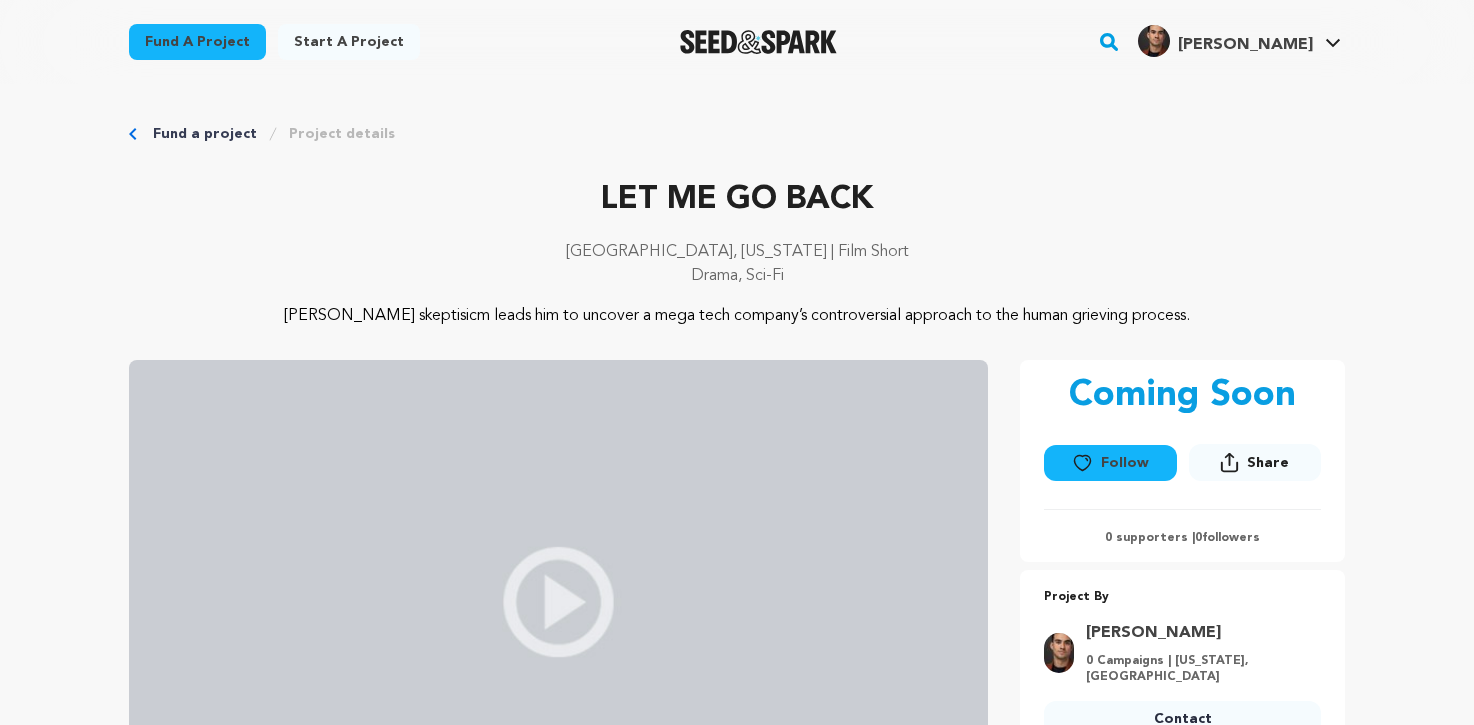 scroll, scrollTop: 0, scrollLeft: 0, axis: both 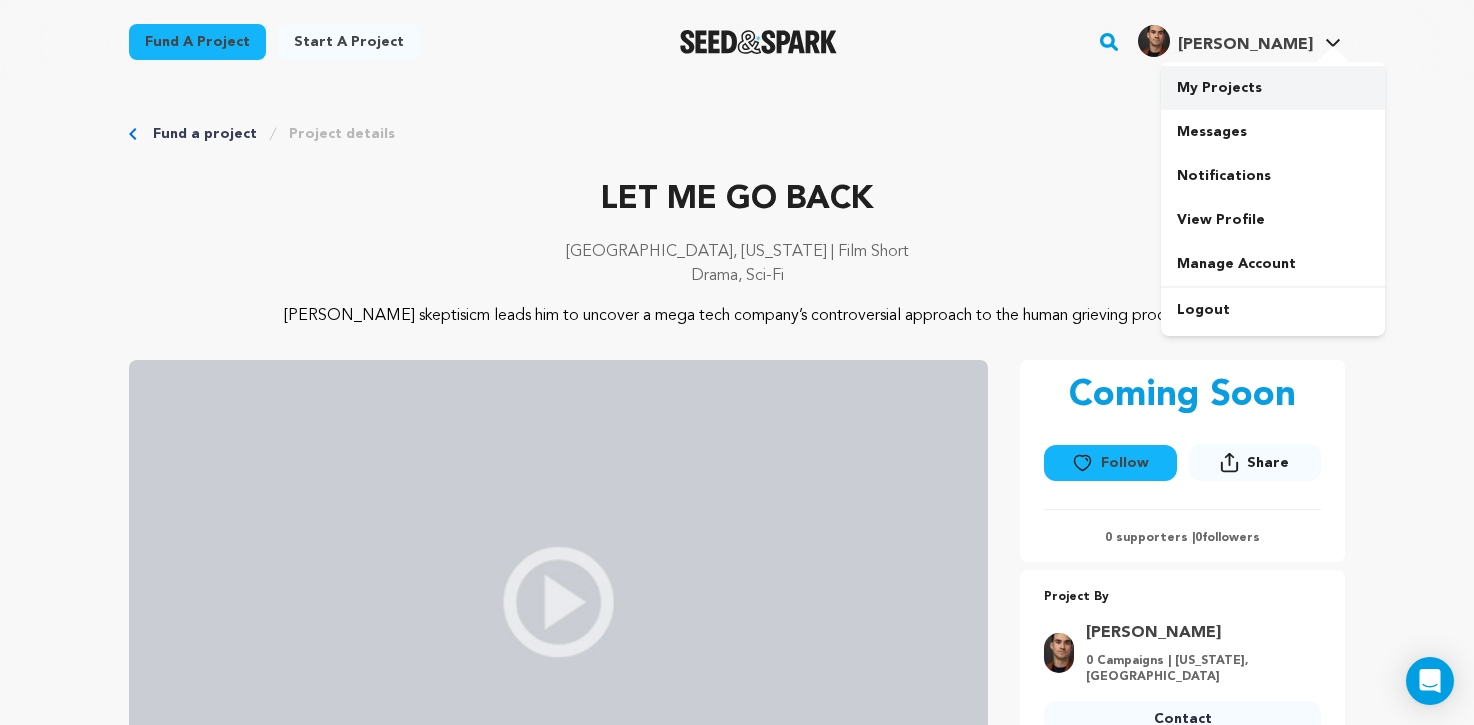 click on "My Projects" at bounding box center [1273, 88] 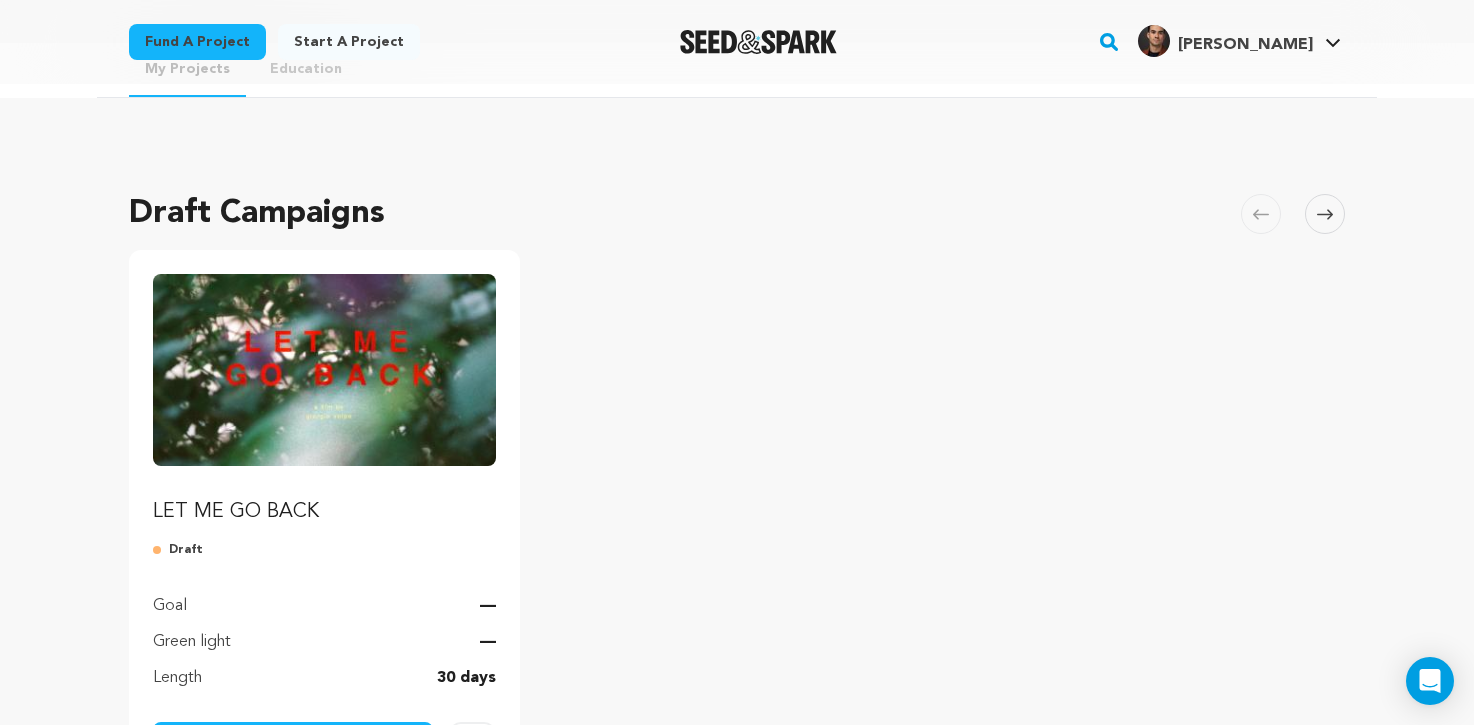 scroll, scrollTop: 152, scrollLeft: 0, axis: vertical 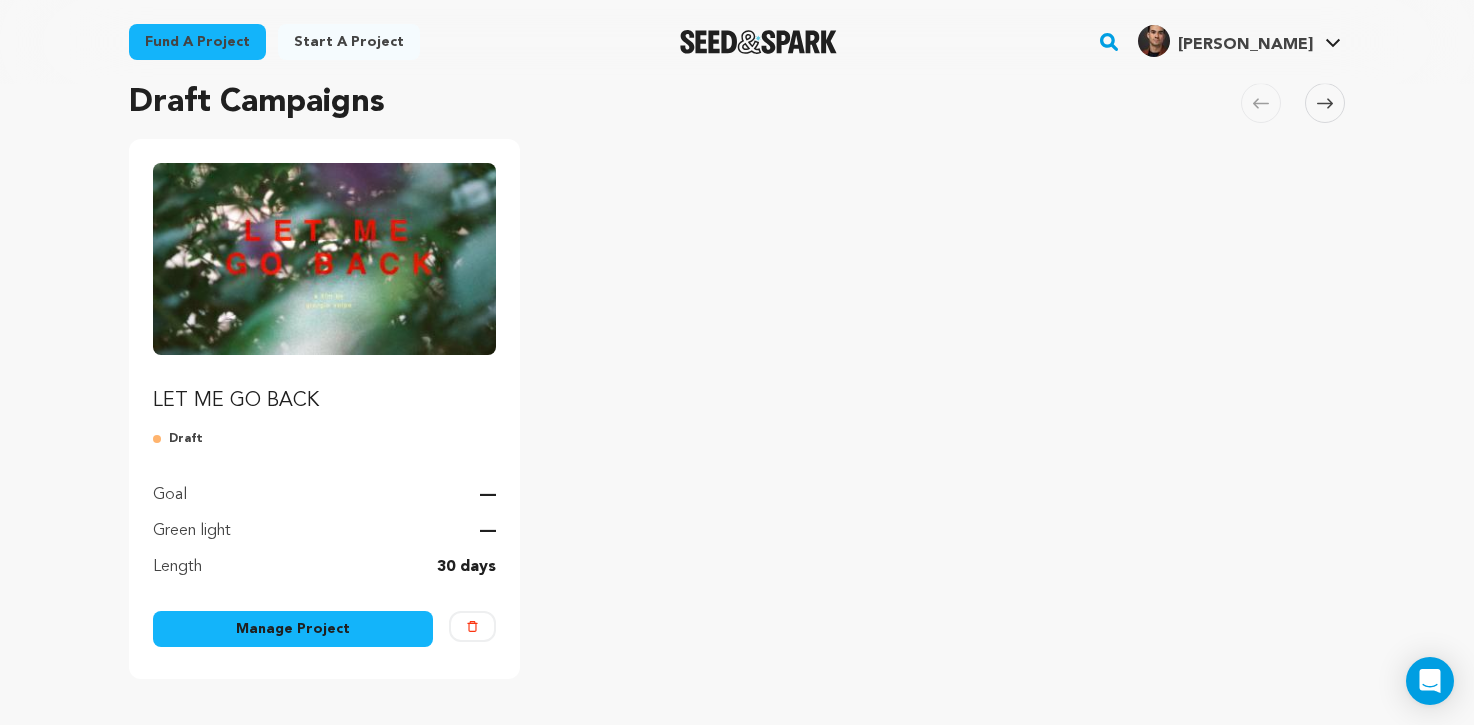 click on "Manage Project" at bounding box center (293, 629) 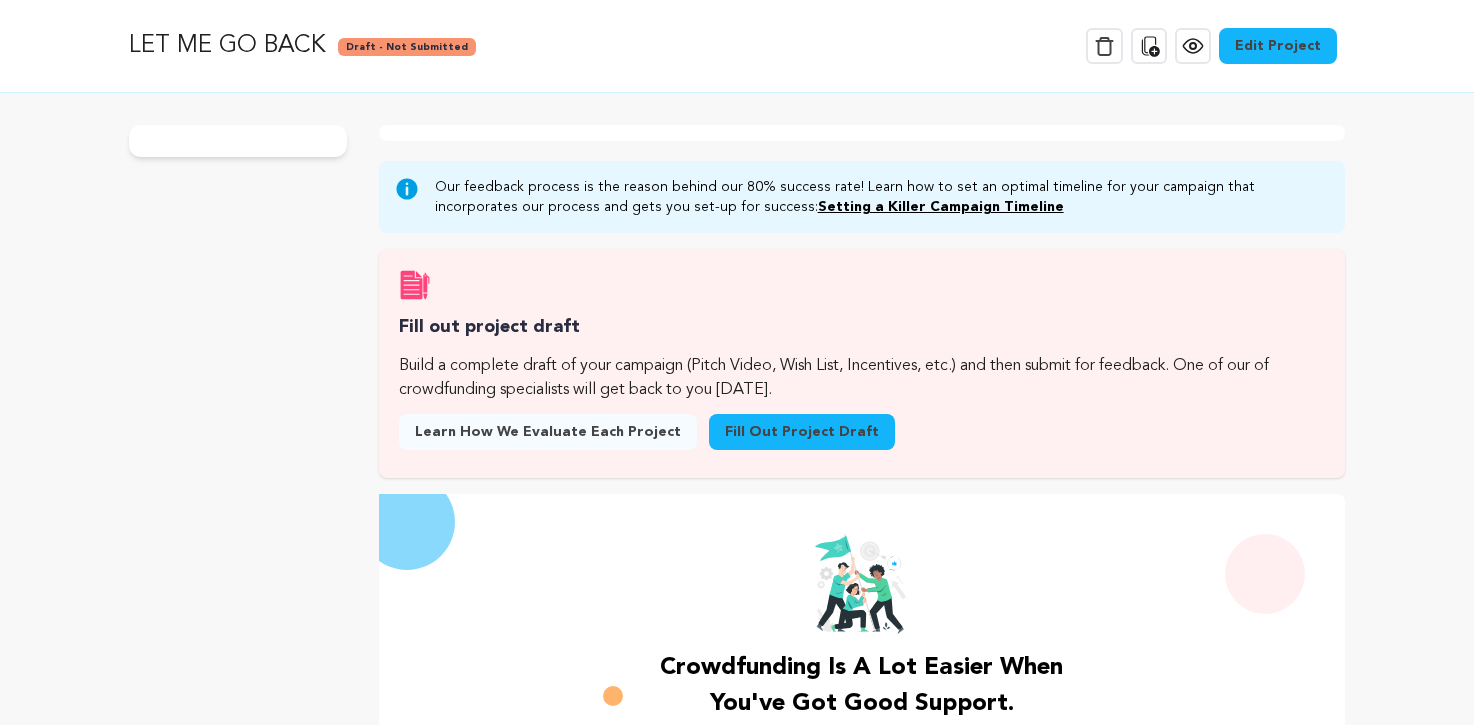 scroll, scrollTop: 0, scrollLeft: 0, axis: both 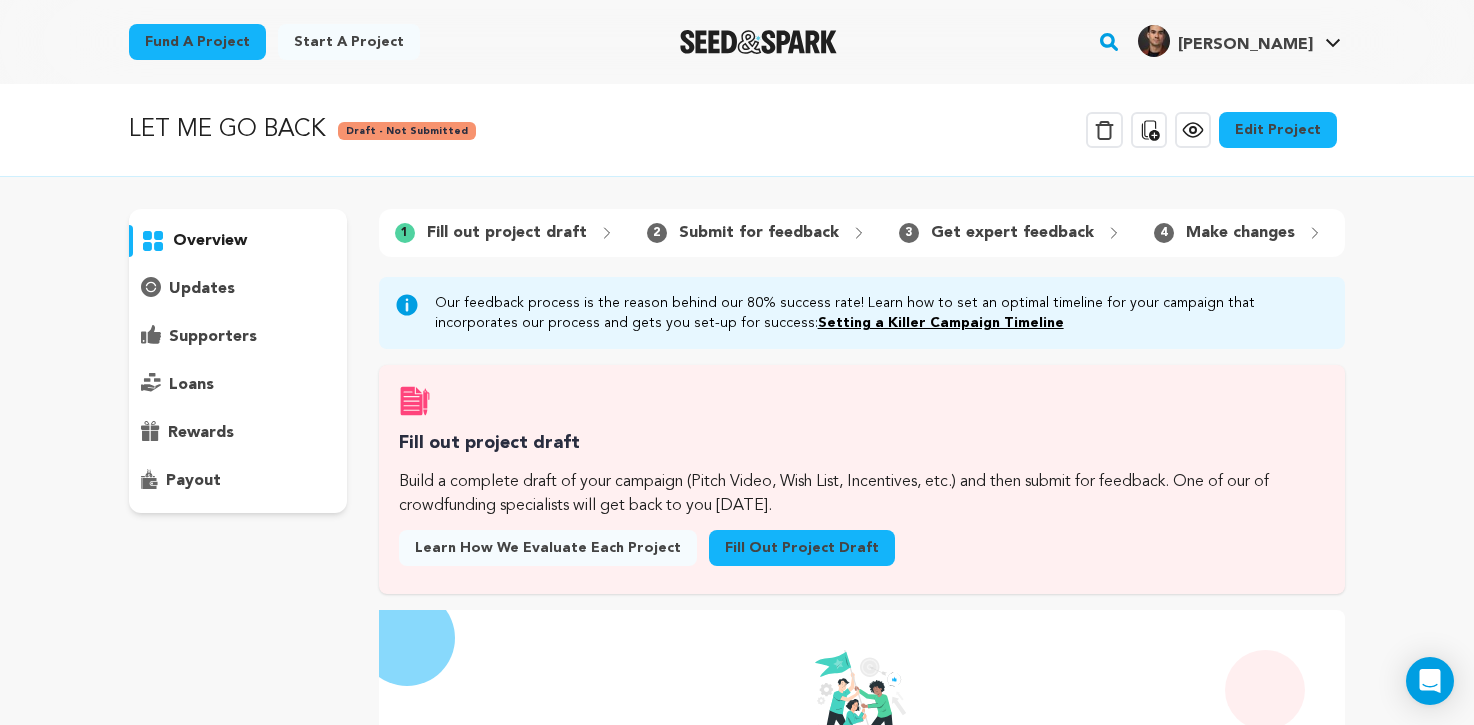 click on "Fill out project draft" at bounding box center [802, 548] 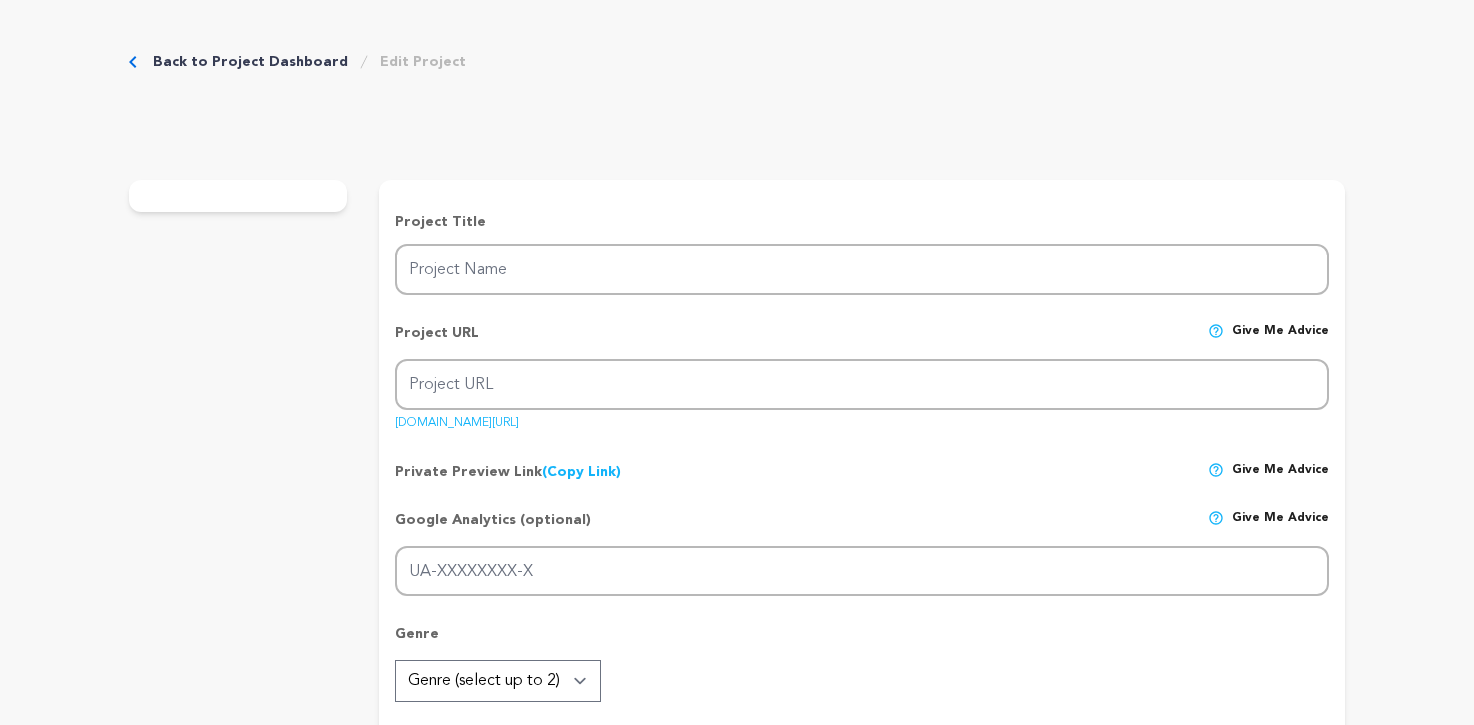 scroll, scrollTop: 0, scrollLeft: 0, axis: both 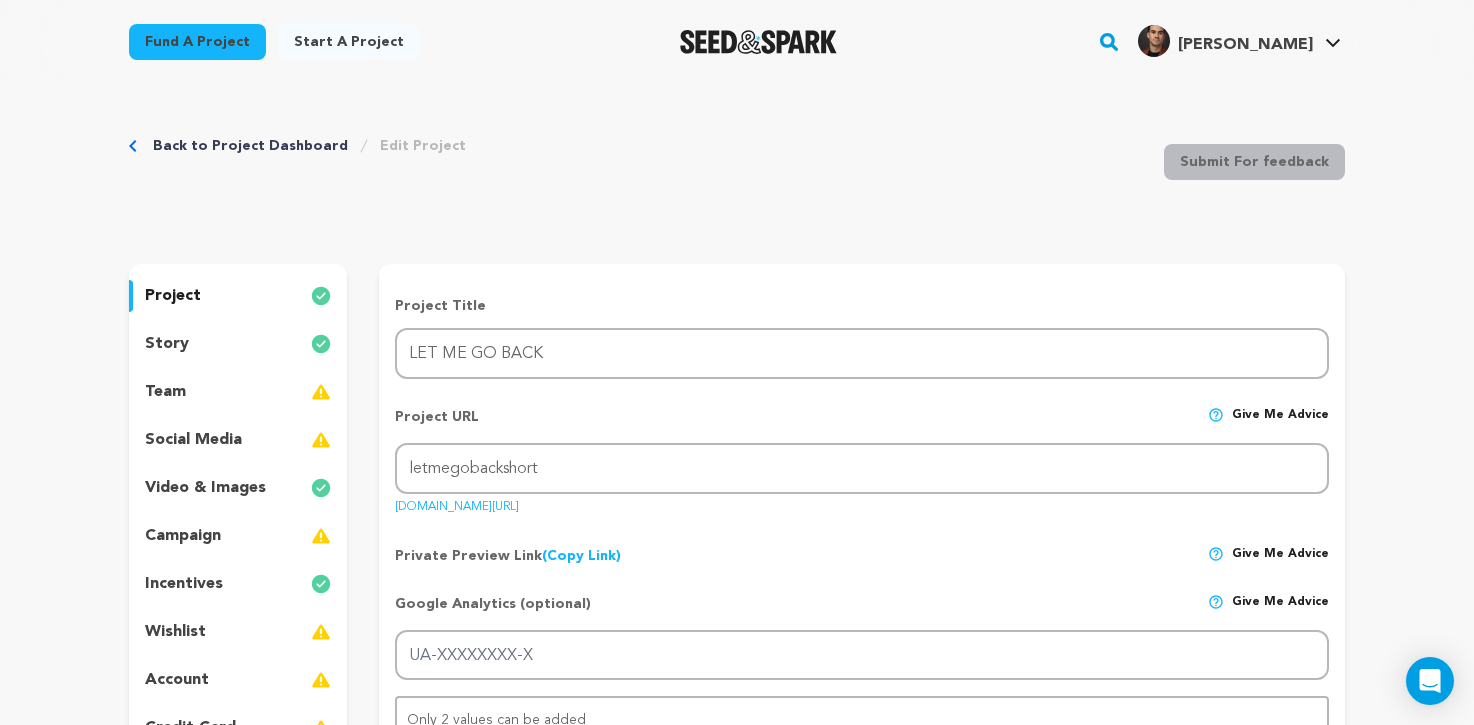 click on "incentives" at bounding box center (184, 584) 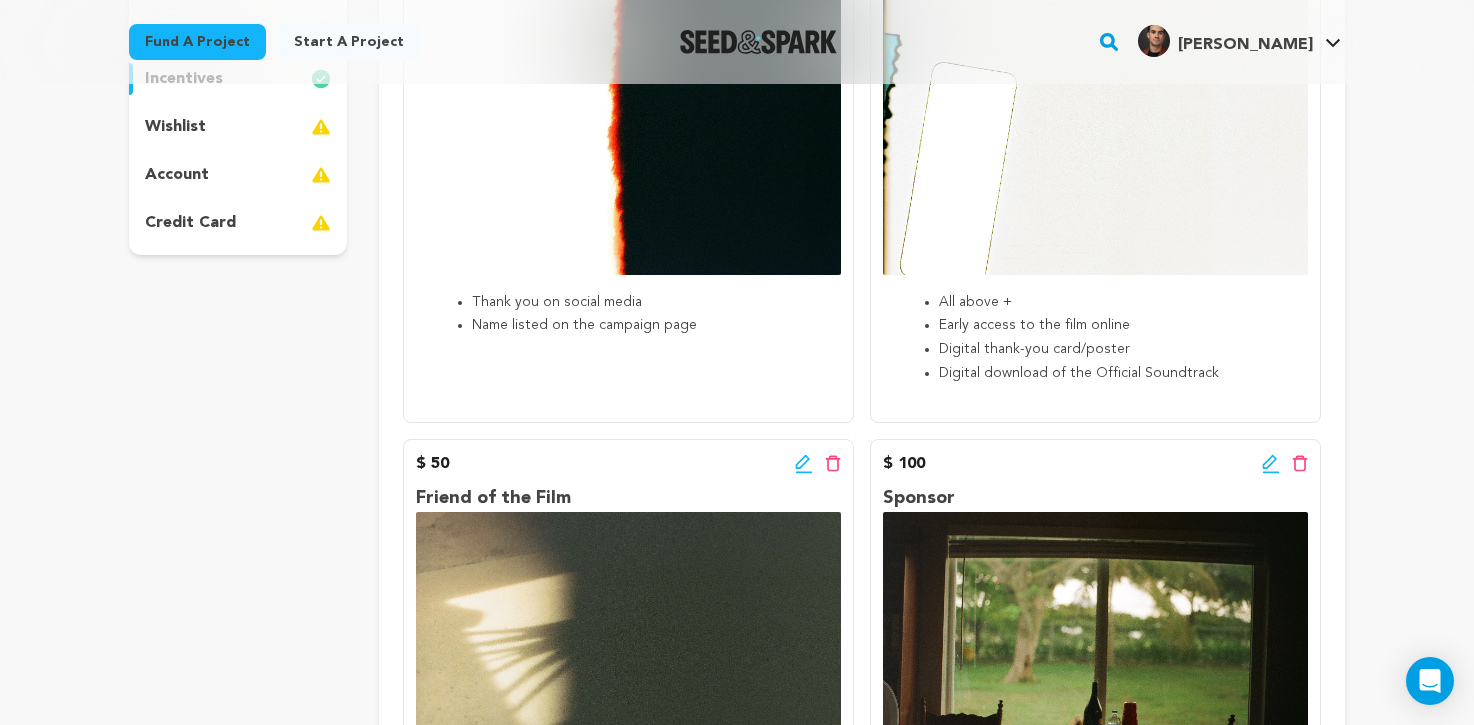 scroll, scrollTop: 549, scrollLeft: 0, axis: vertical 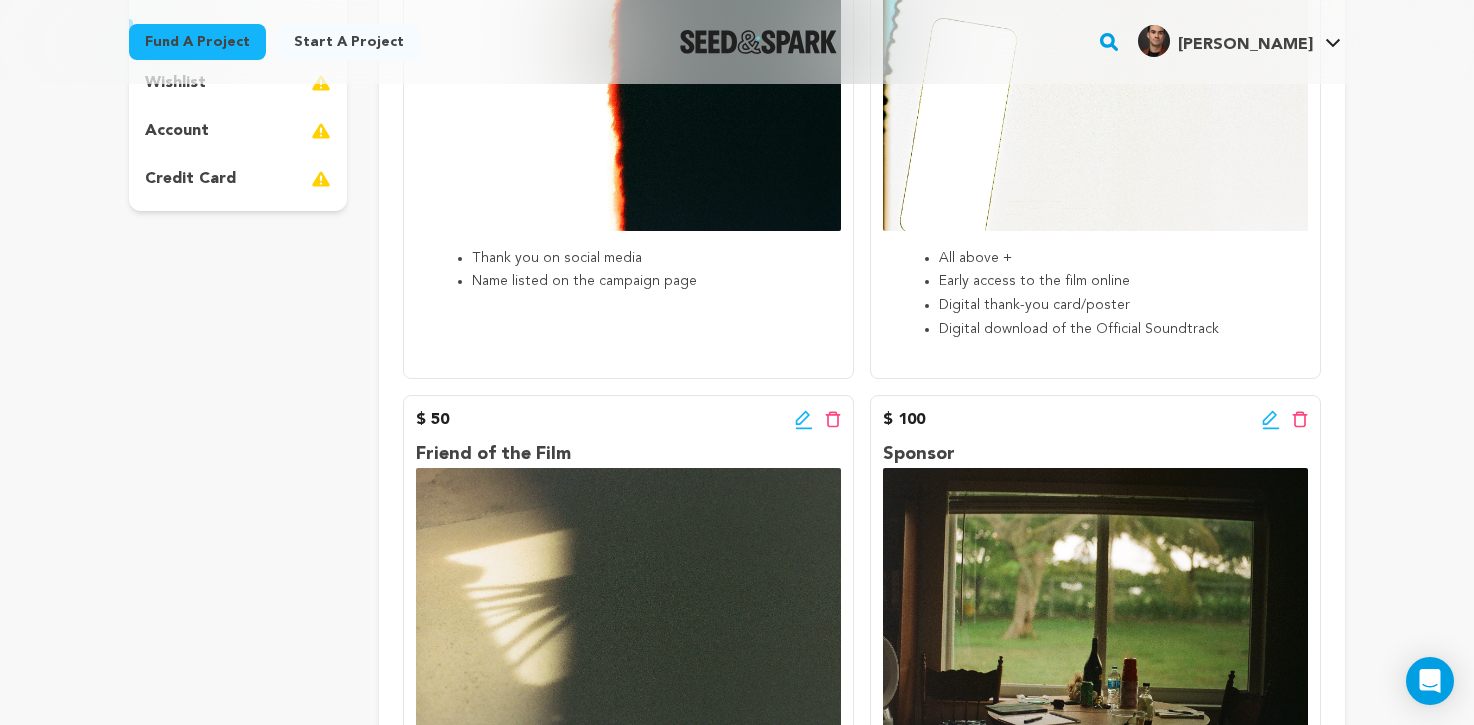 click 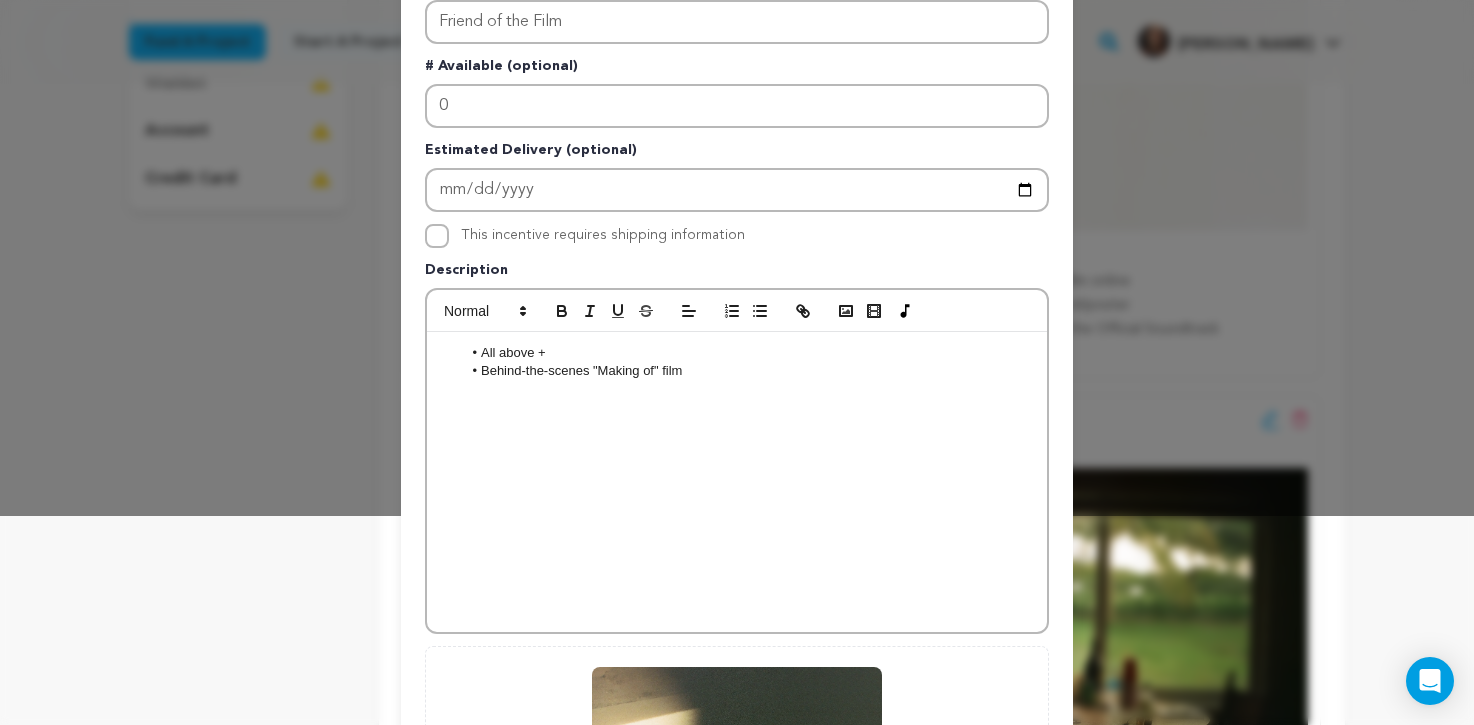 scroll, scrollTop: 483, scrollLeft: 0, axis: vertical 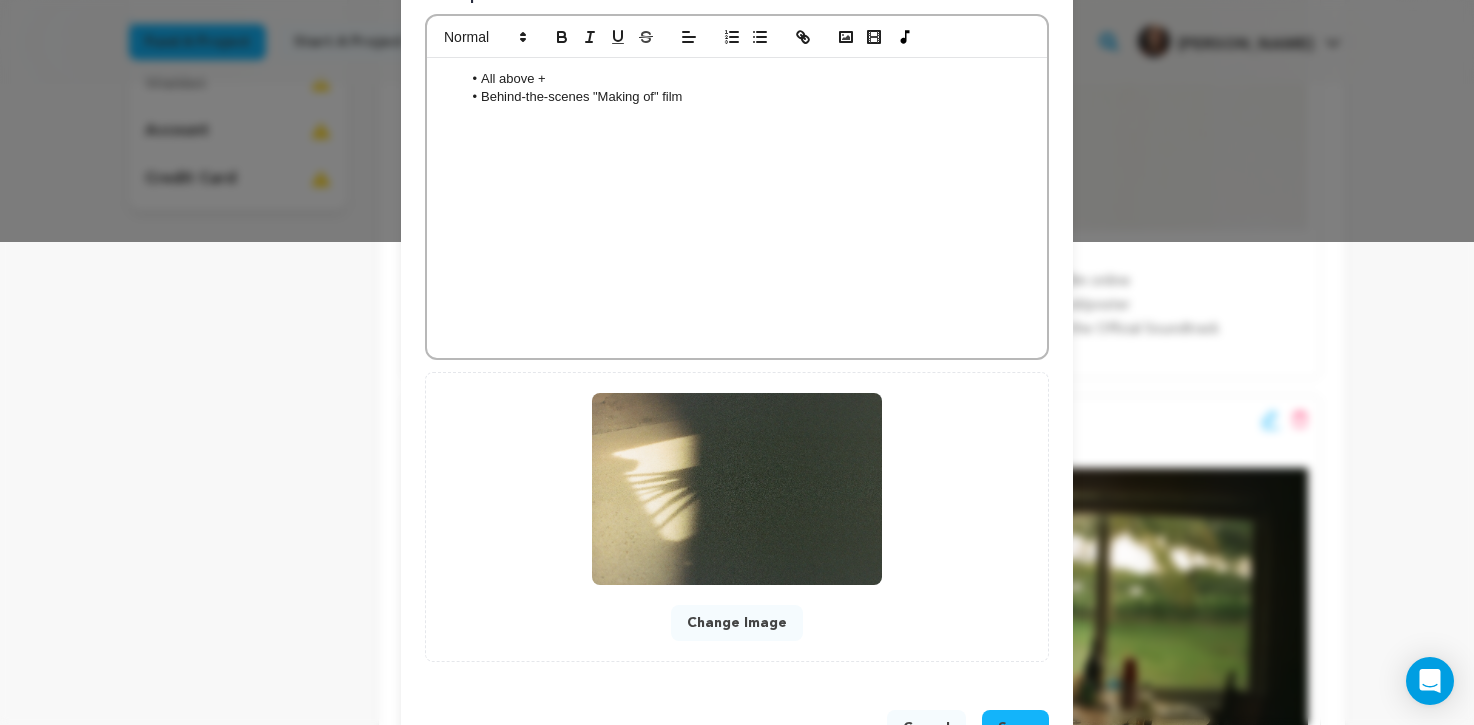 click on "Change Image" at bounding box center (737, 623) 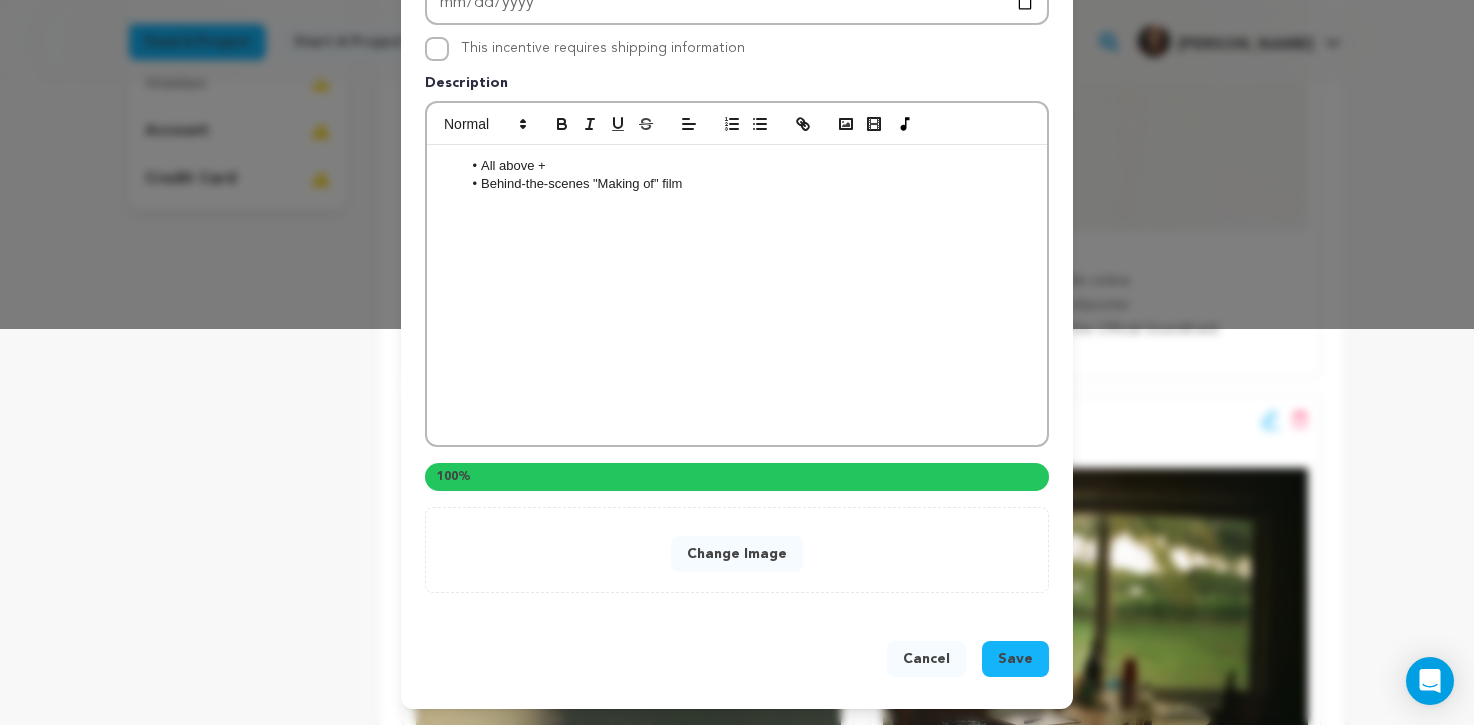 scroll, scrollTop: 483, scrollLeft: 0, axis: vertical 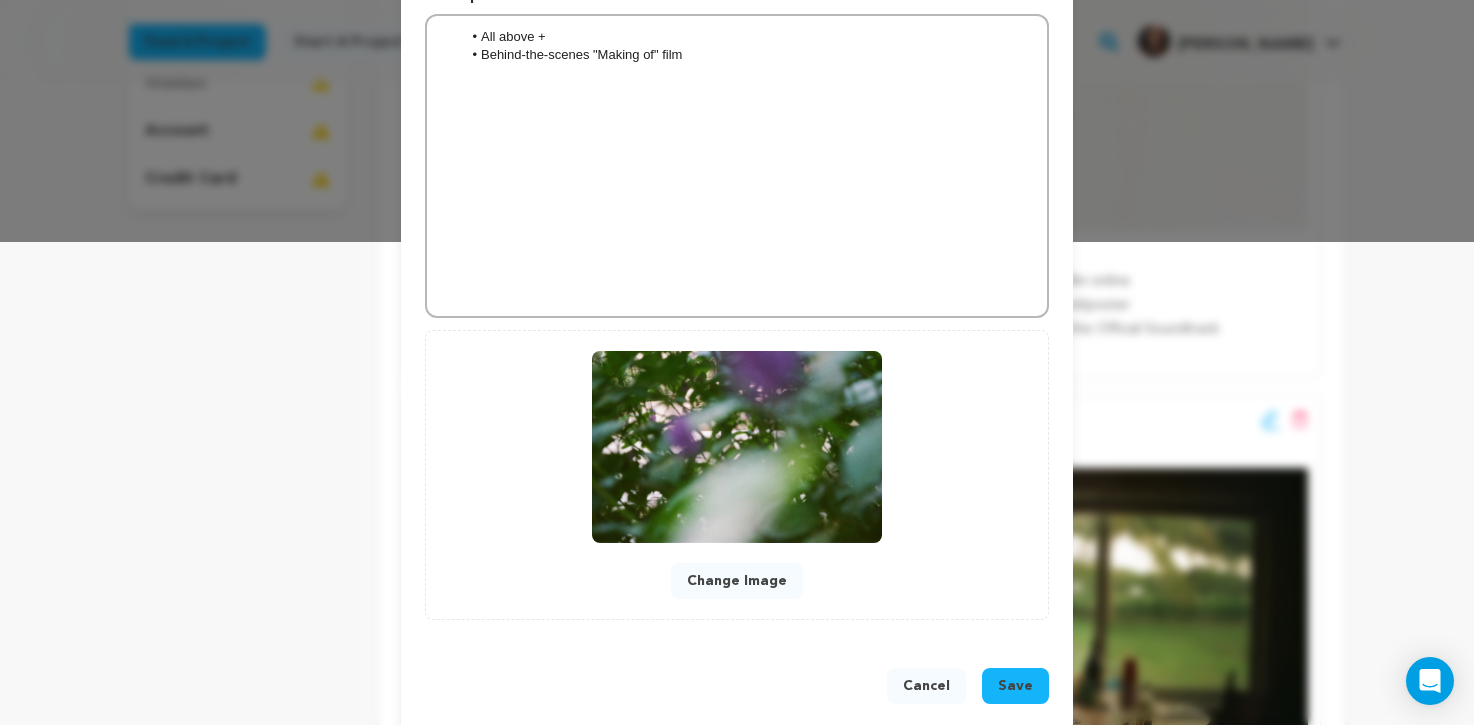 click on "Save" at bounding box center (1015, 686) 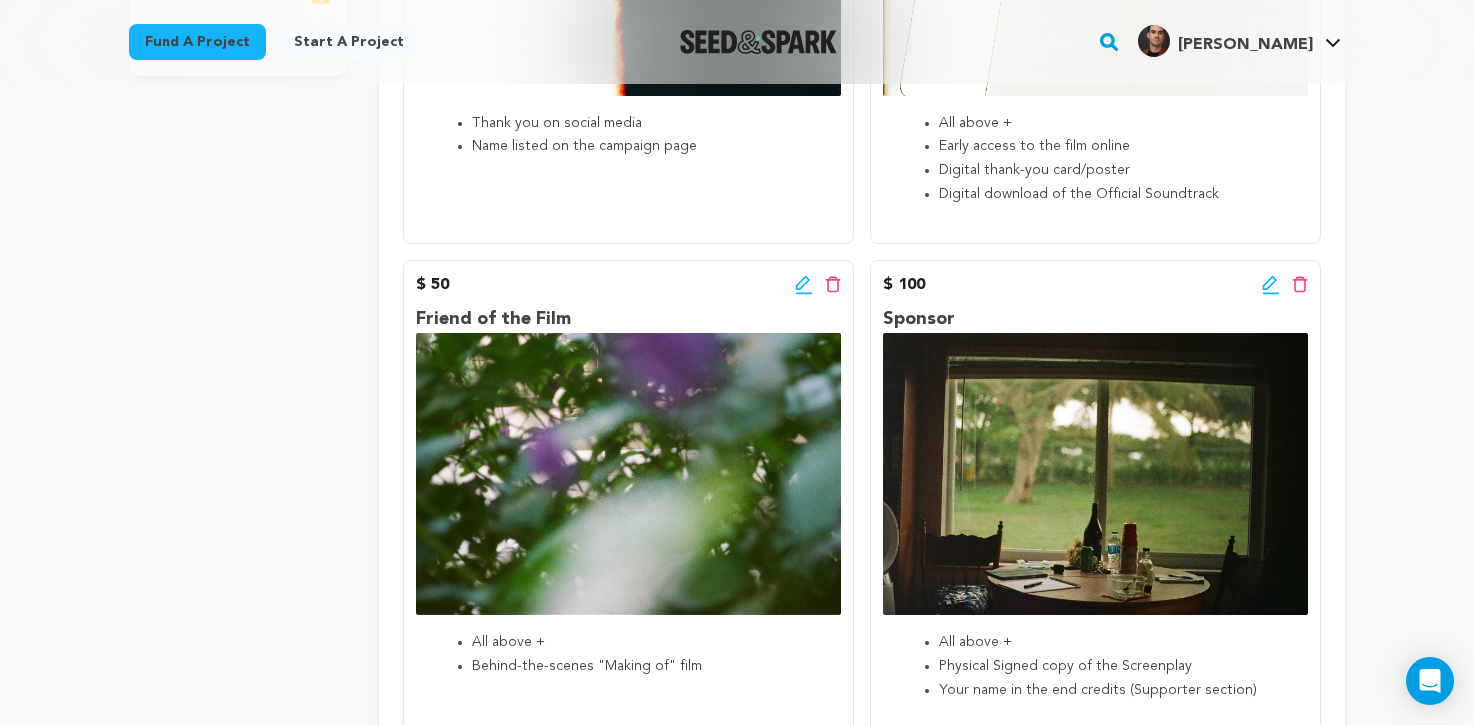 scroll, scrollTop: 758, scrollLeft: 0, axis: vertical 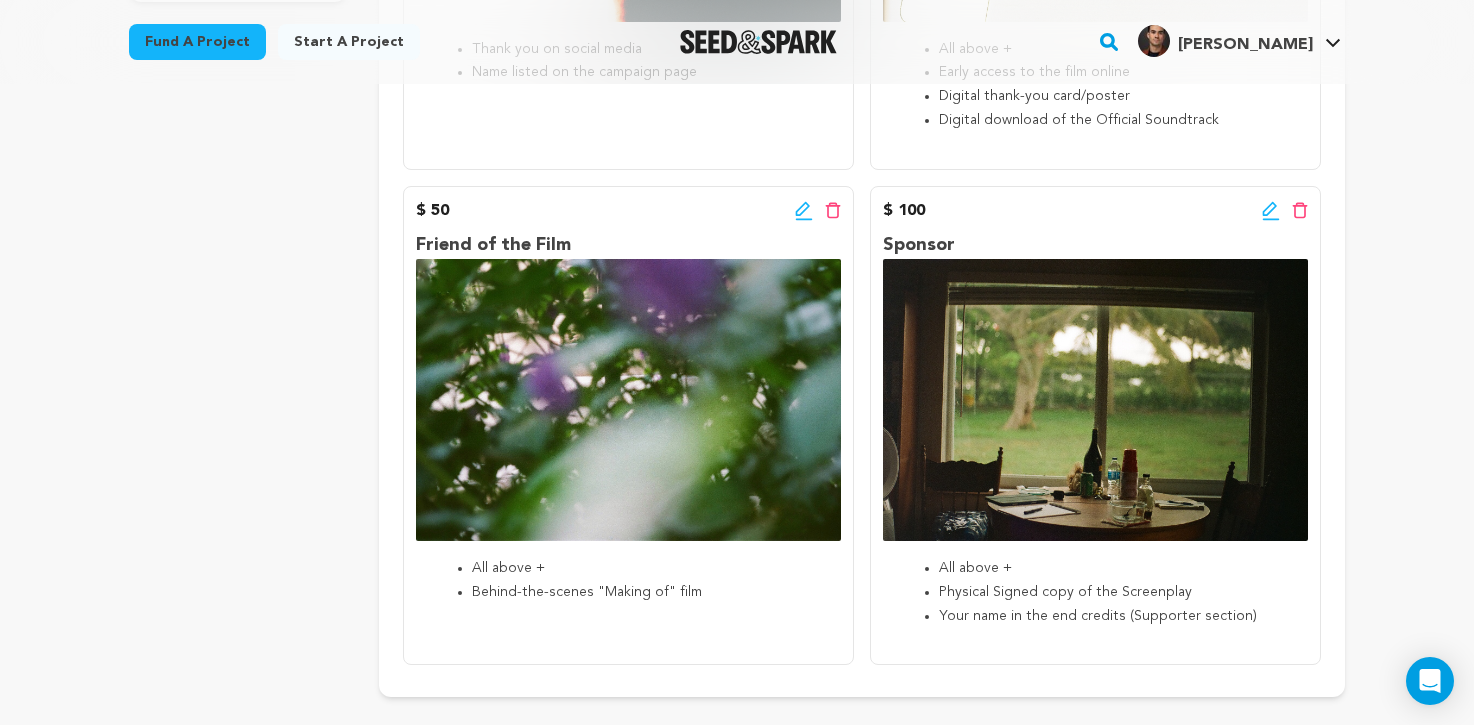click 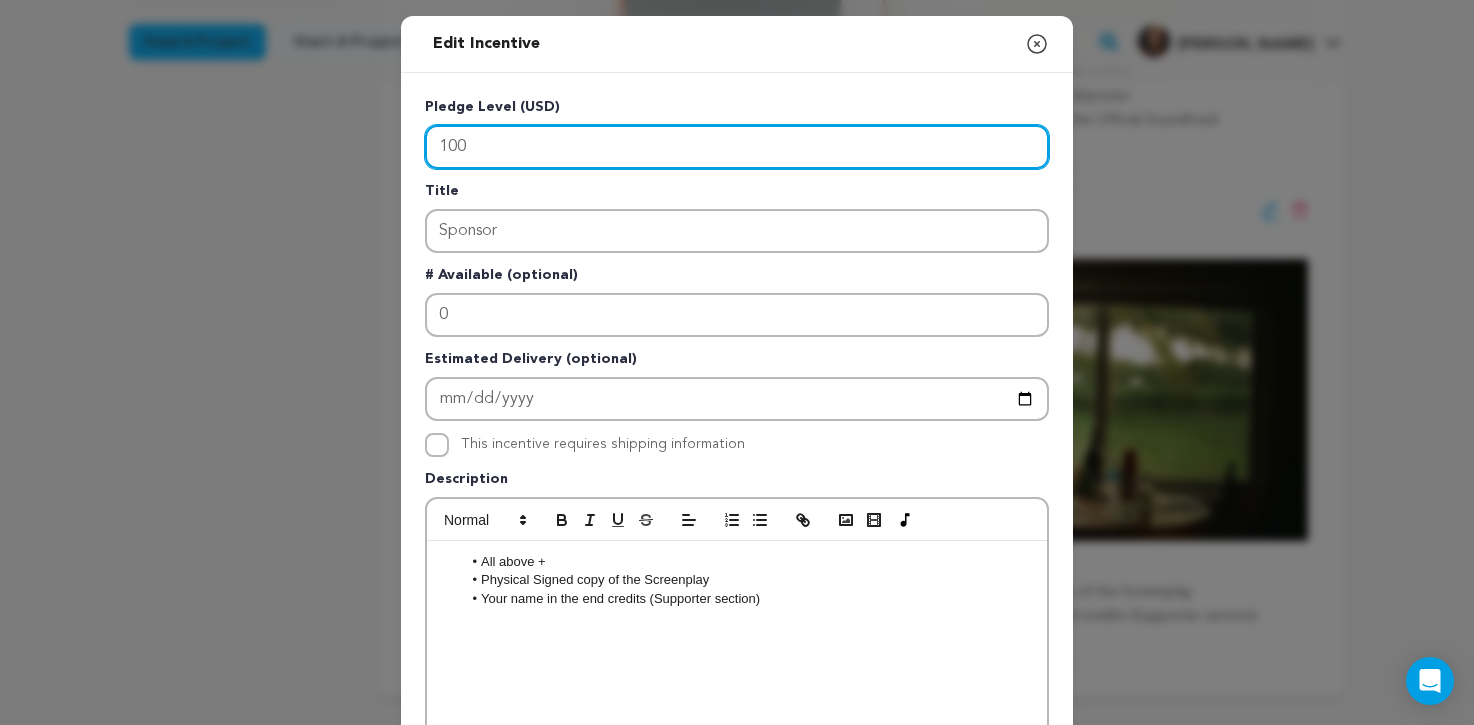 click on "100" at bounding box center (737, 147) 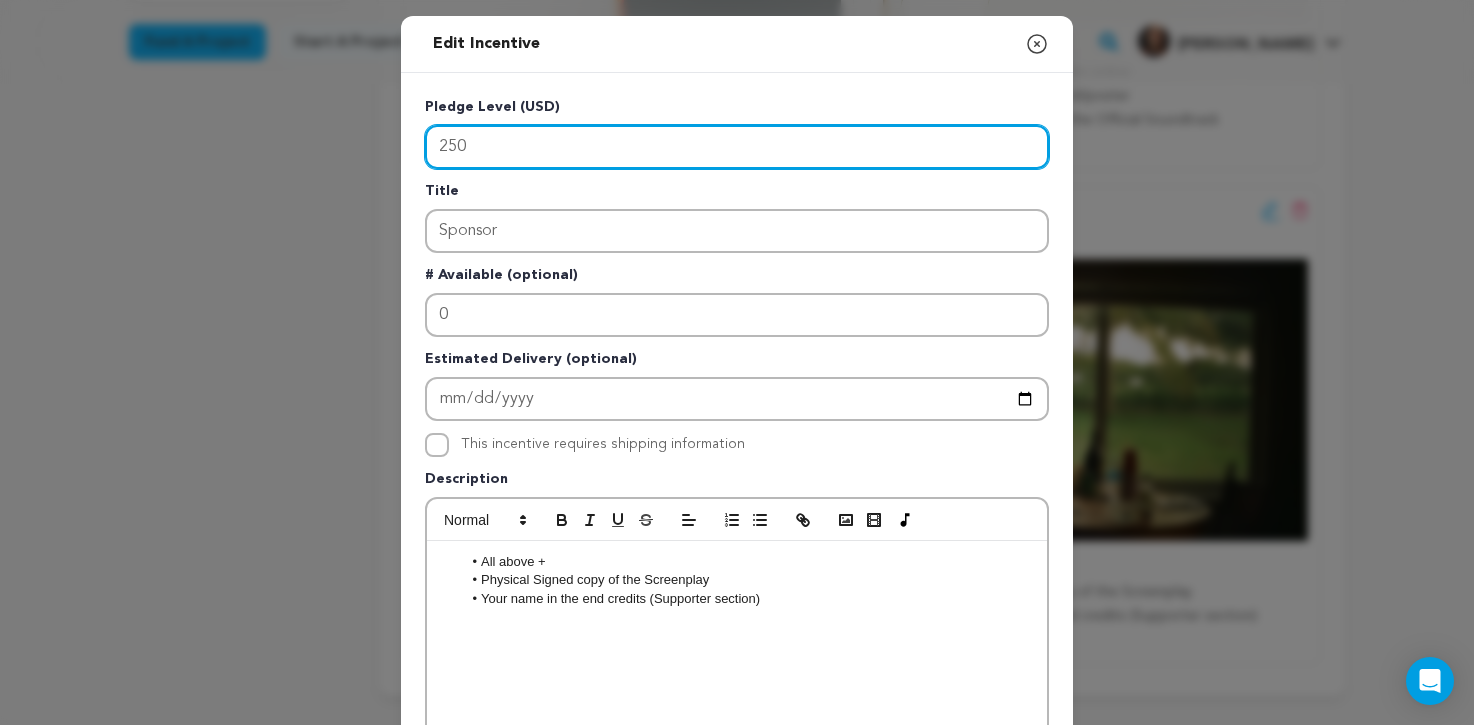 type on "250" 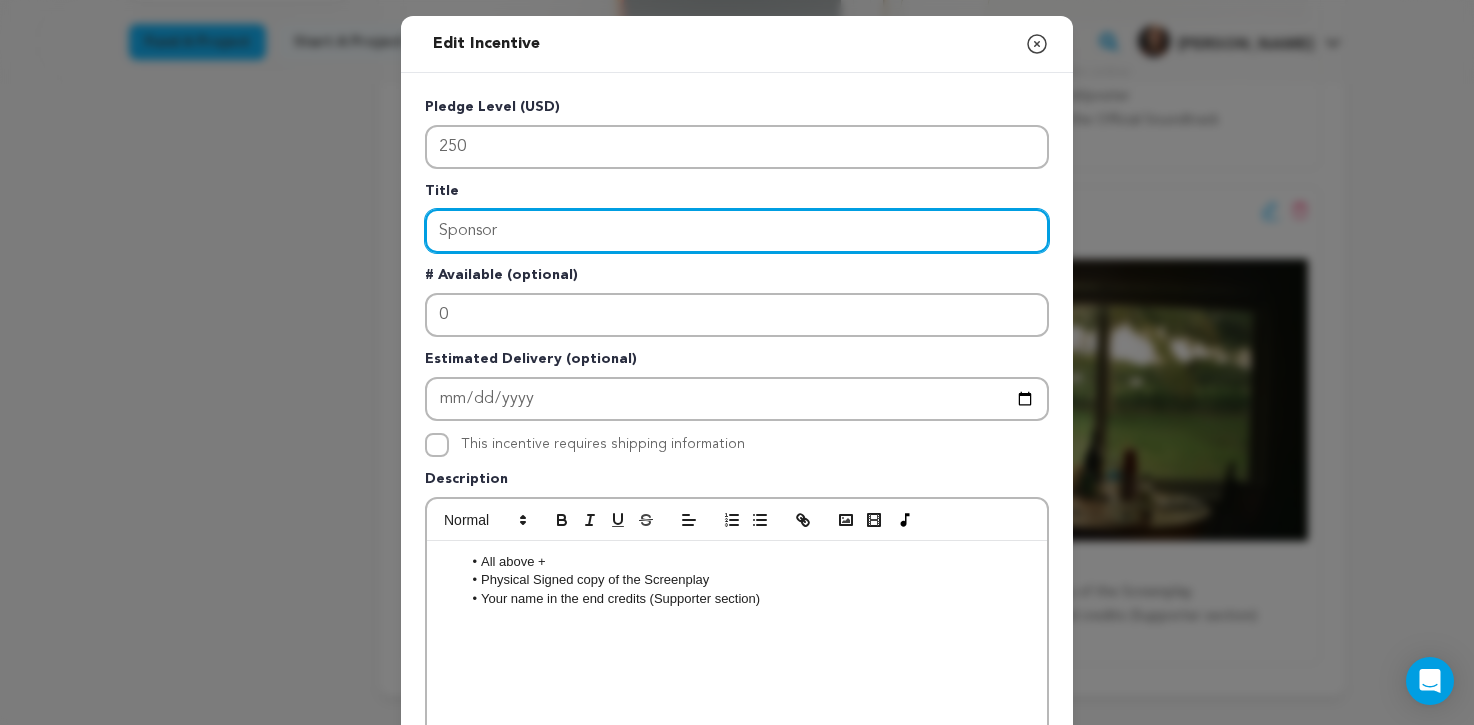 click on "Sponsor" at bounding box center (737, 231) 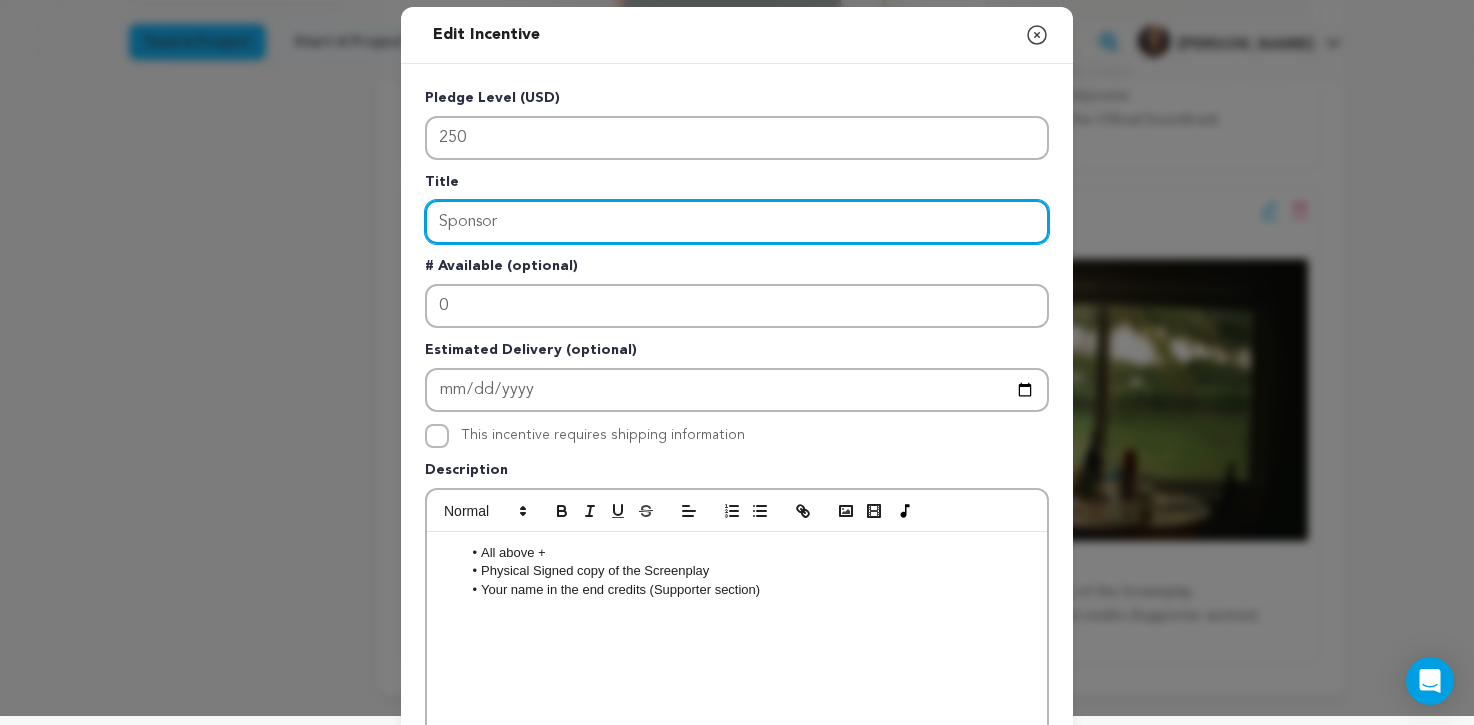 scroll, scrollTop: 4, scrollLeft: 0, axis: vertical 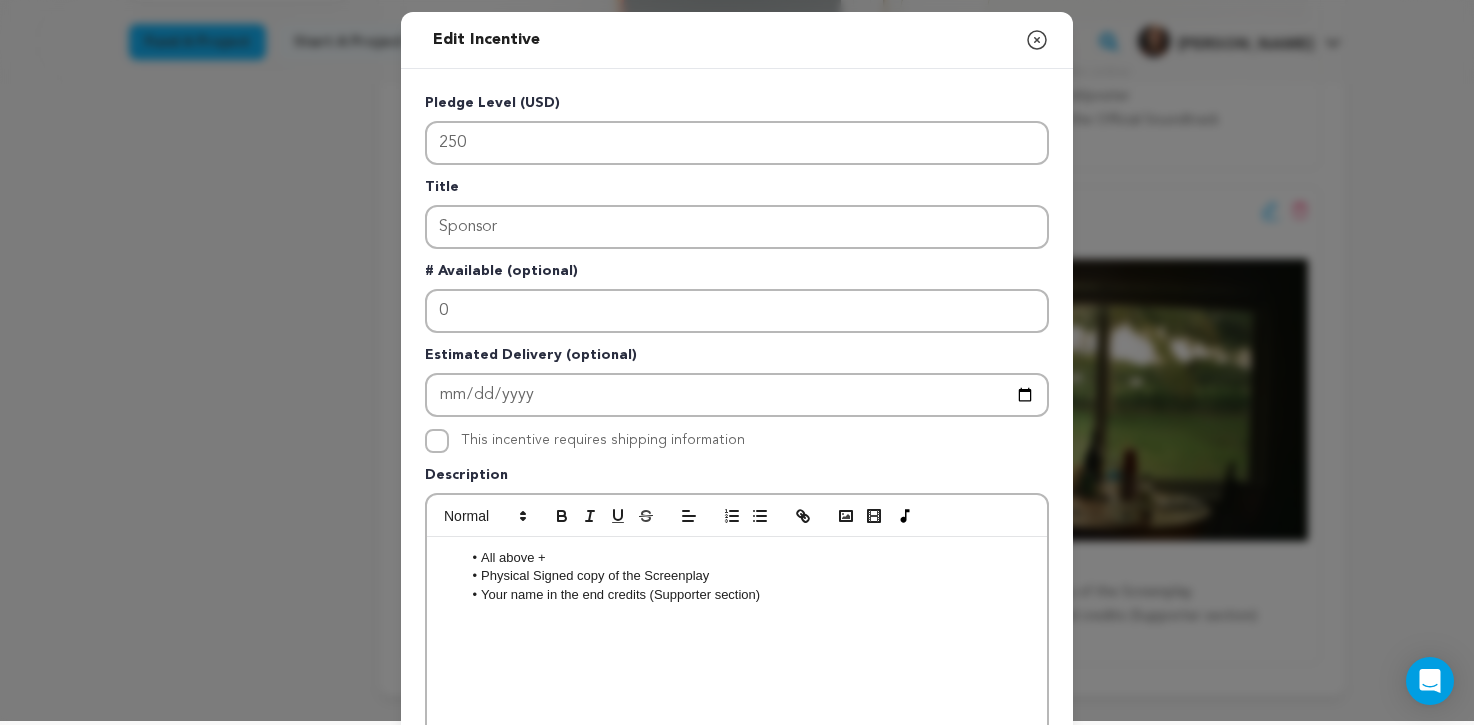 click 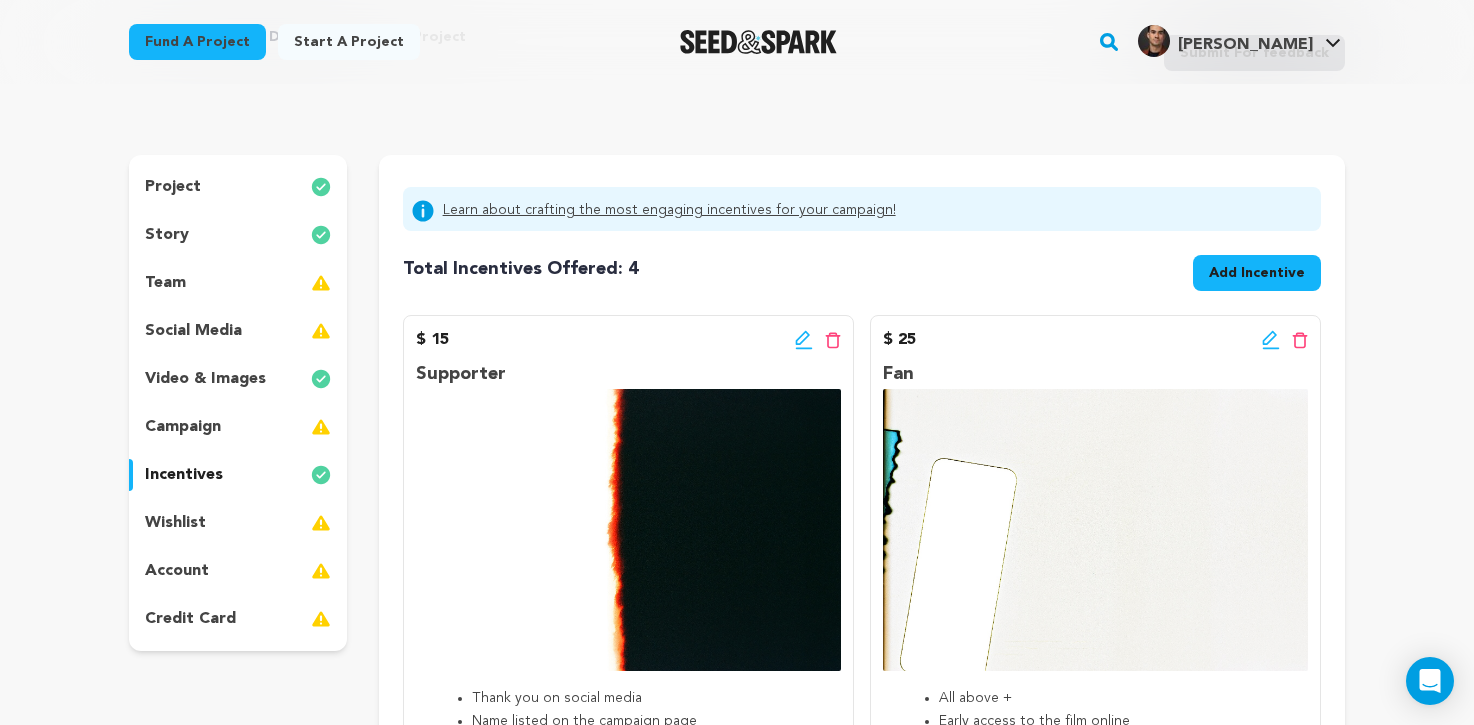 scroll, scrollTop: 0, scrollLeft: 0, axis: both 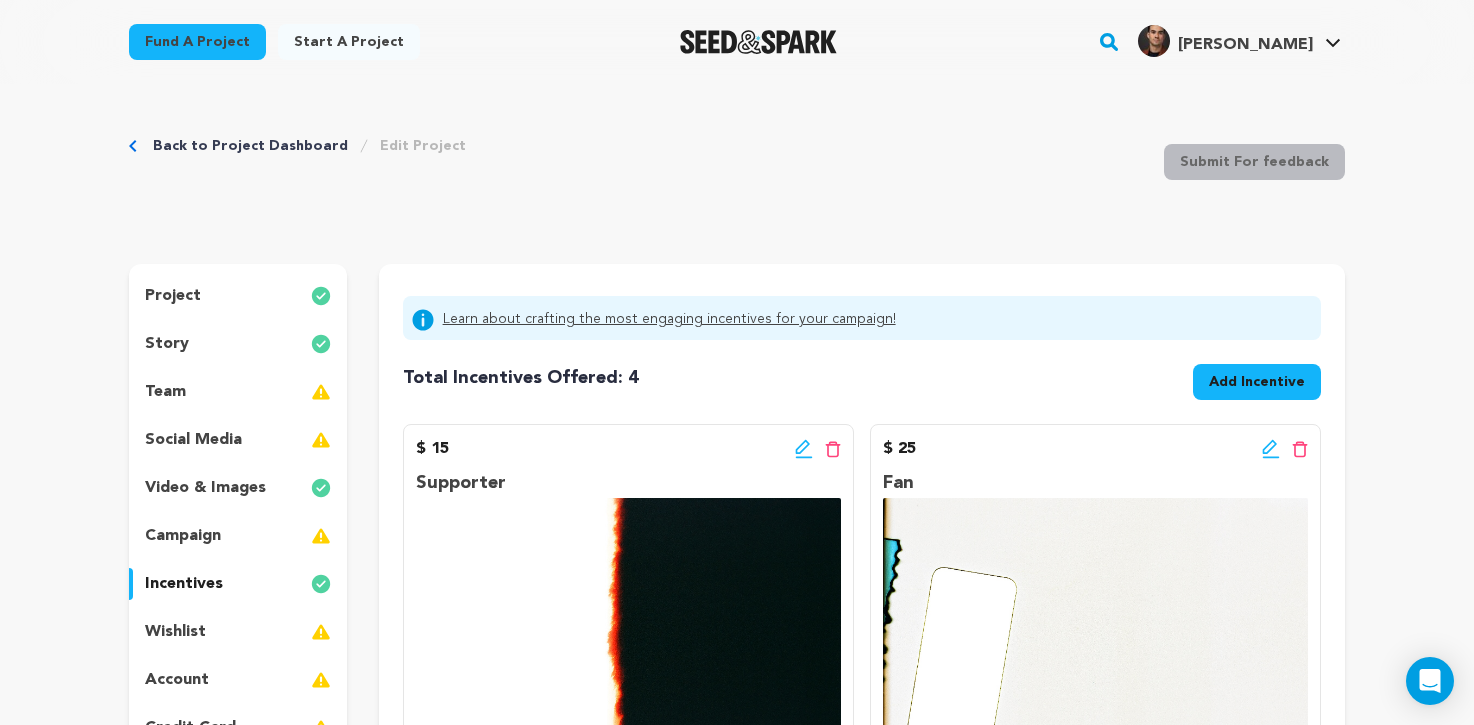 click on "Add Incentive" at bounding box center [1257, 382] 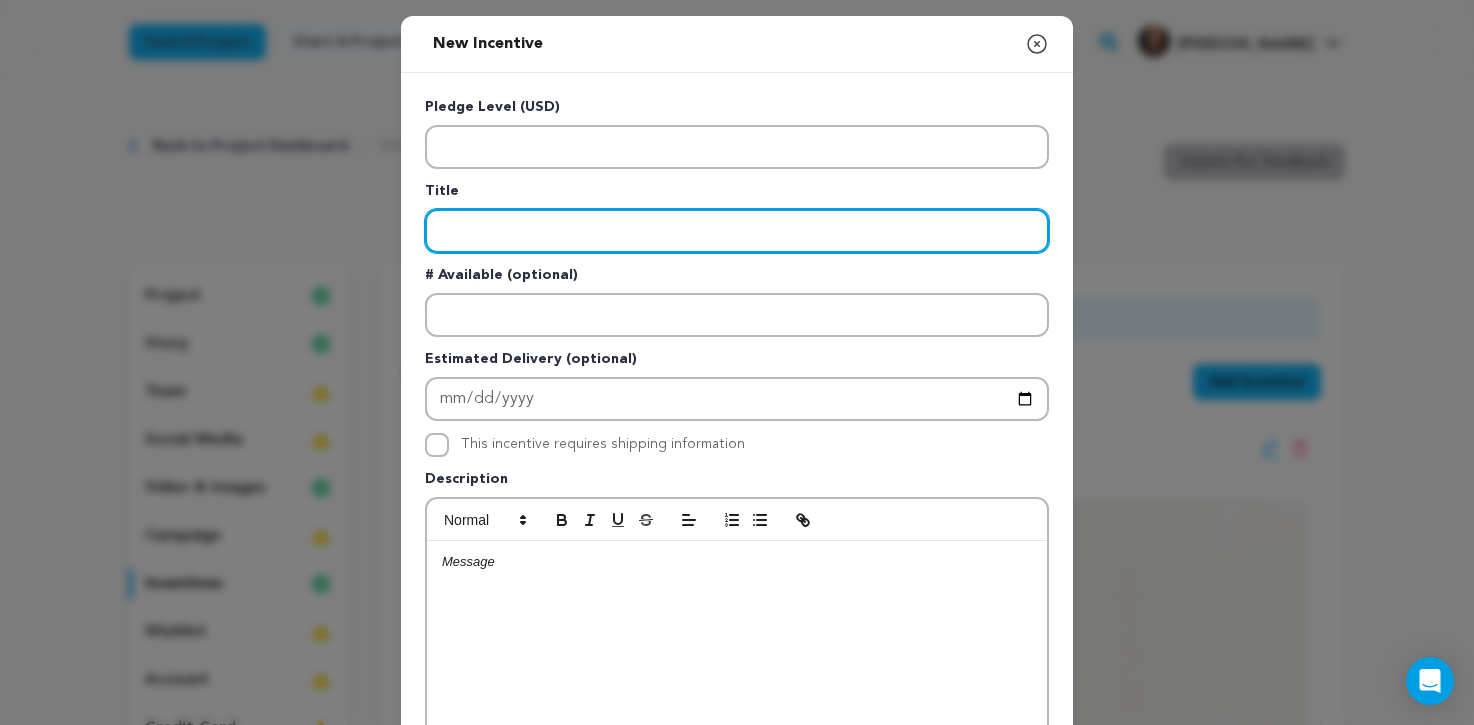 click at bounding box center [737, 231] 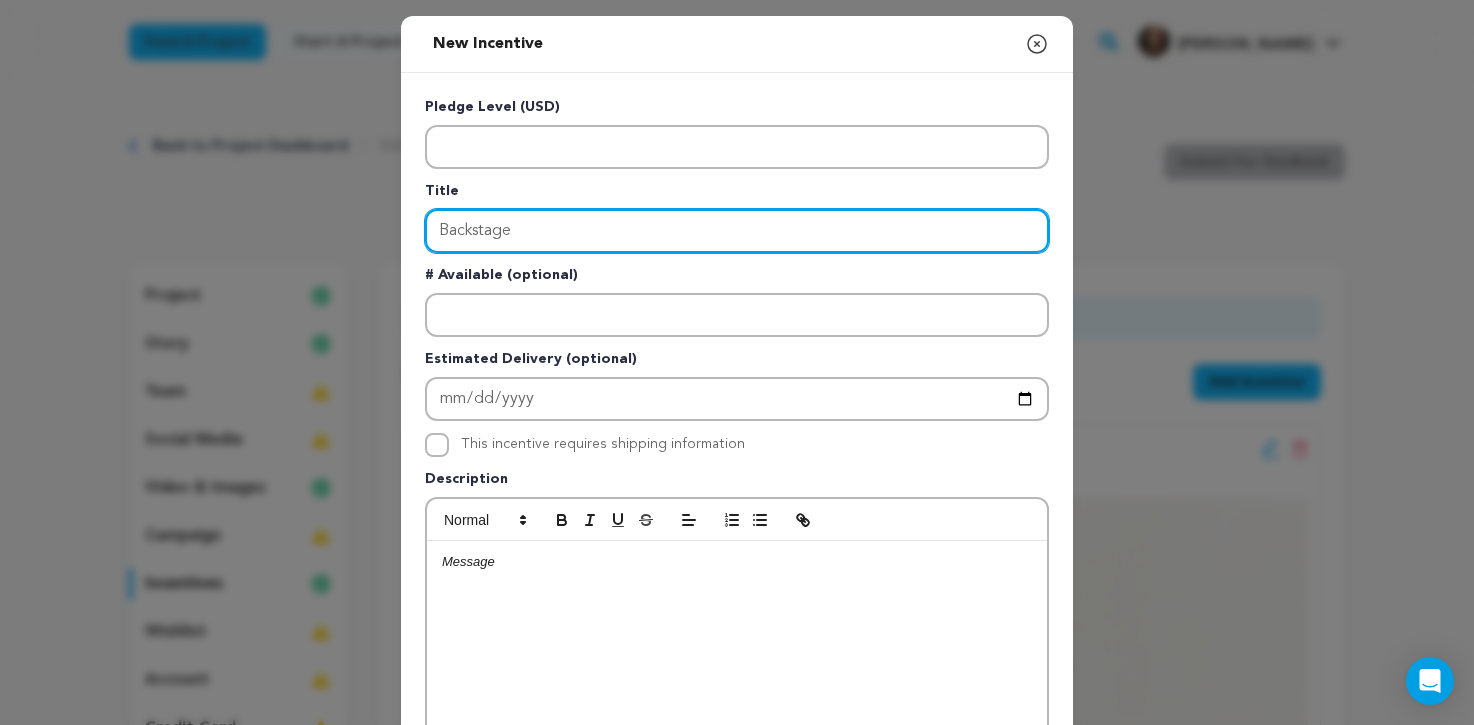 type on "Backstage" 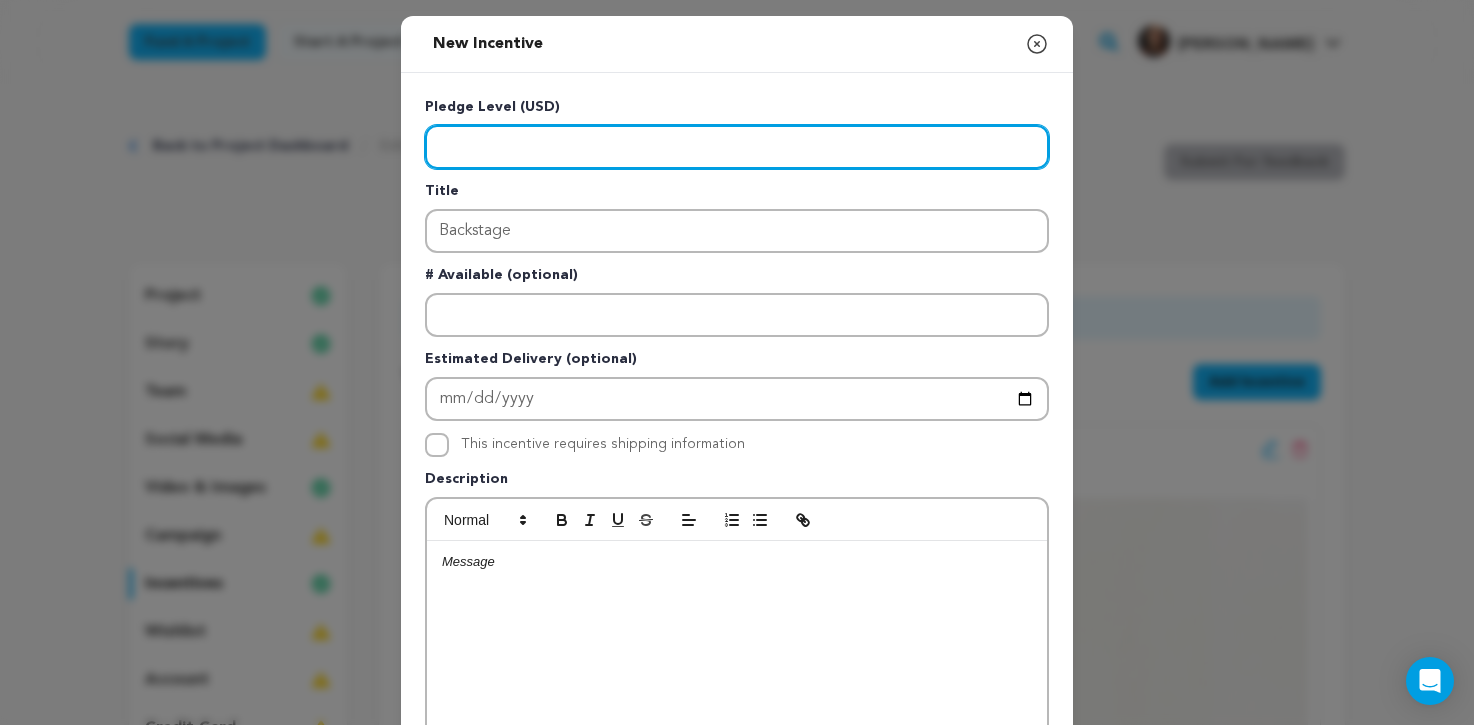 click at bounding box center [737, 147] 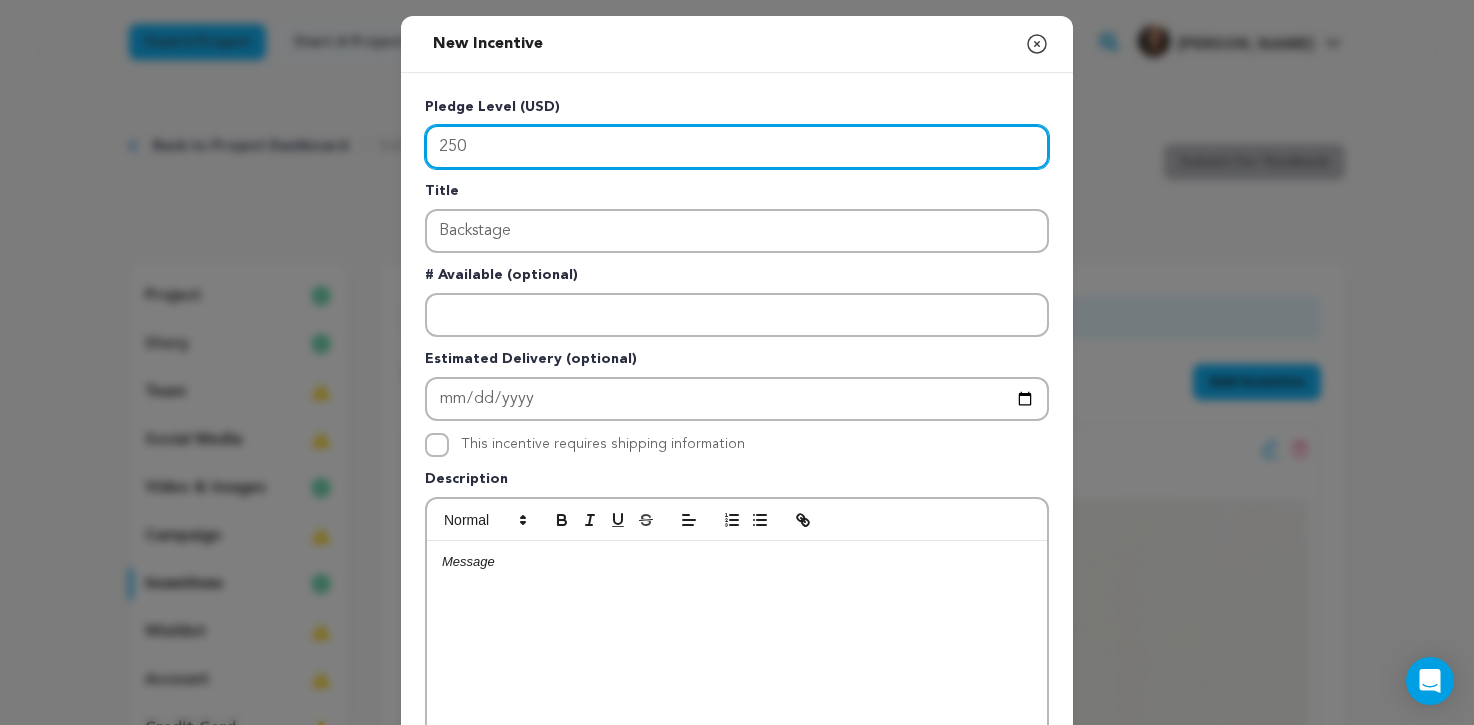type on "250" 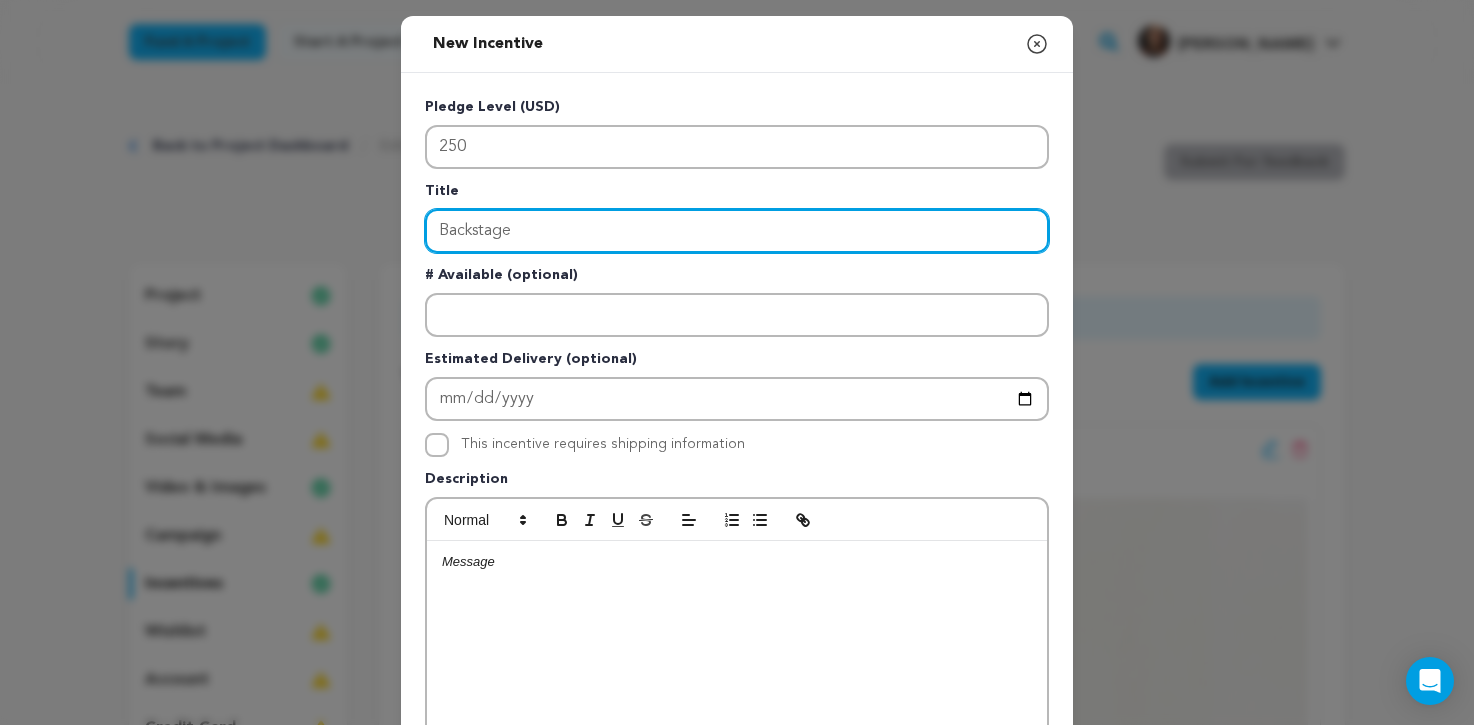 click on "Backstage" at bounding box center [737, 231] 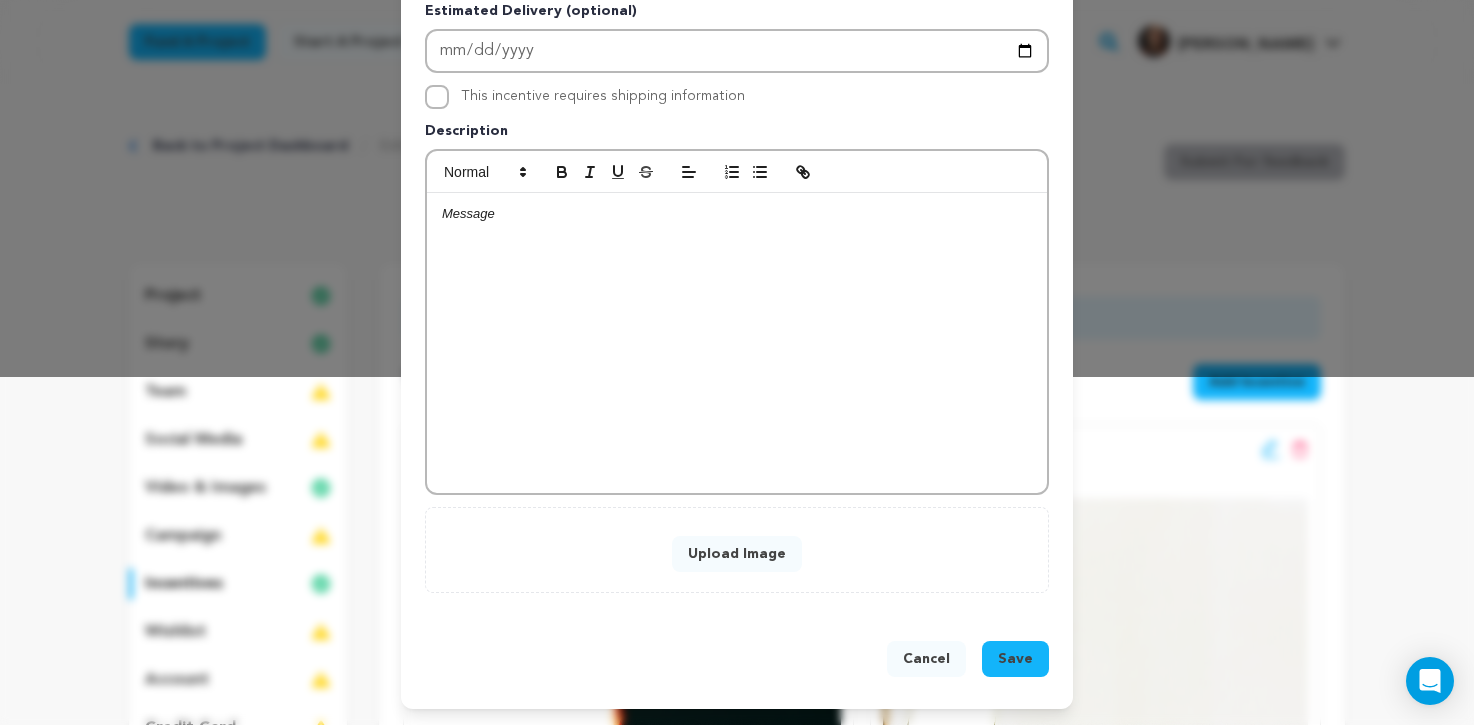 click on "Upload Image" at bounding box center (737, 554) 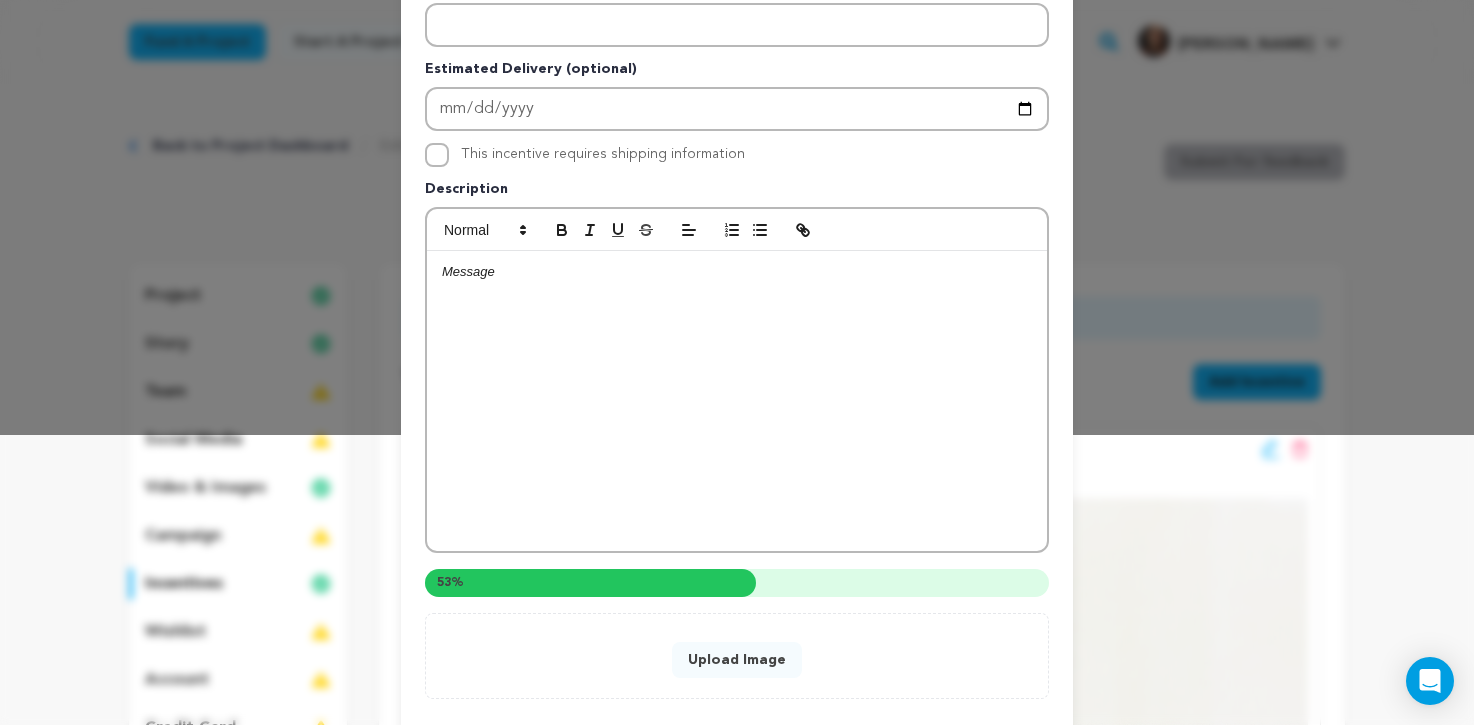 scroll, scrollTop: 270, scrollLeft: 0, axis: vertical 